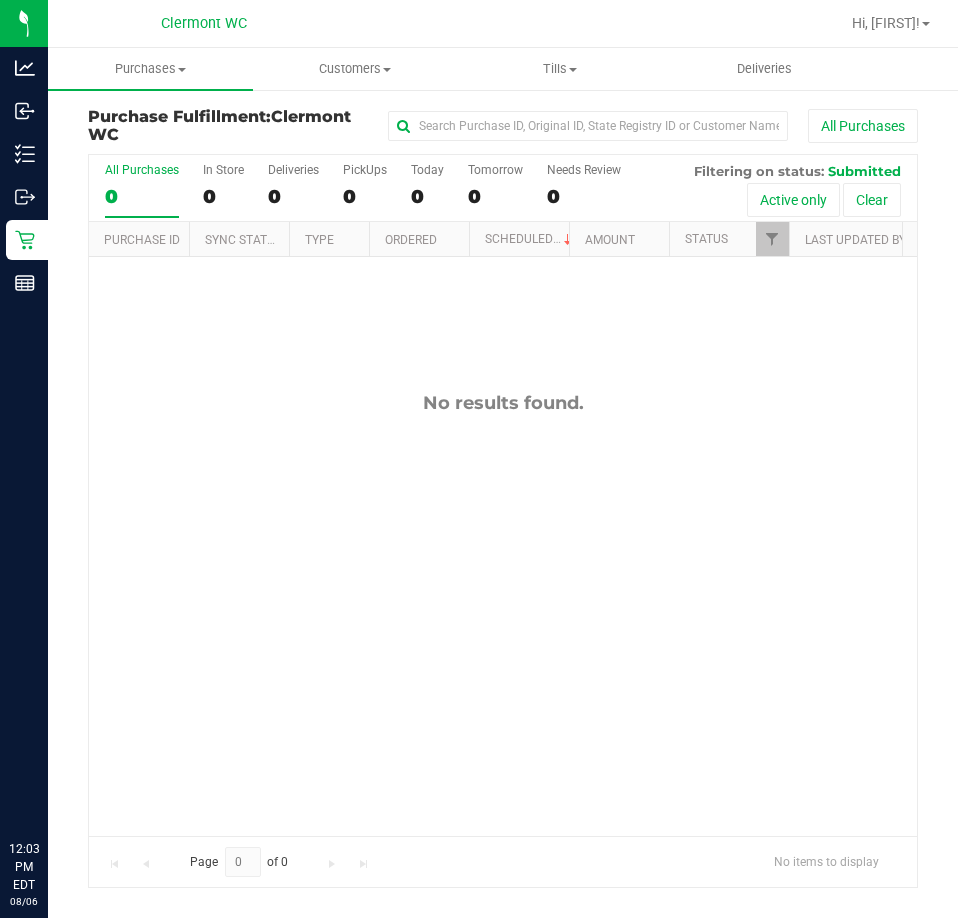 scroll, scrollTop: 0, scrollLeft: 0, axis: both 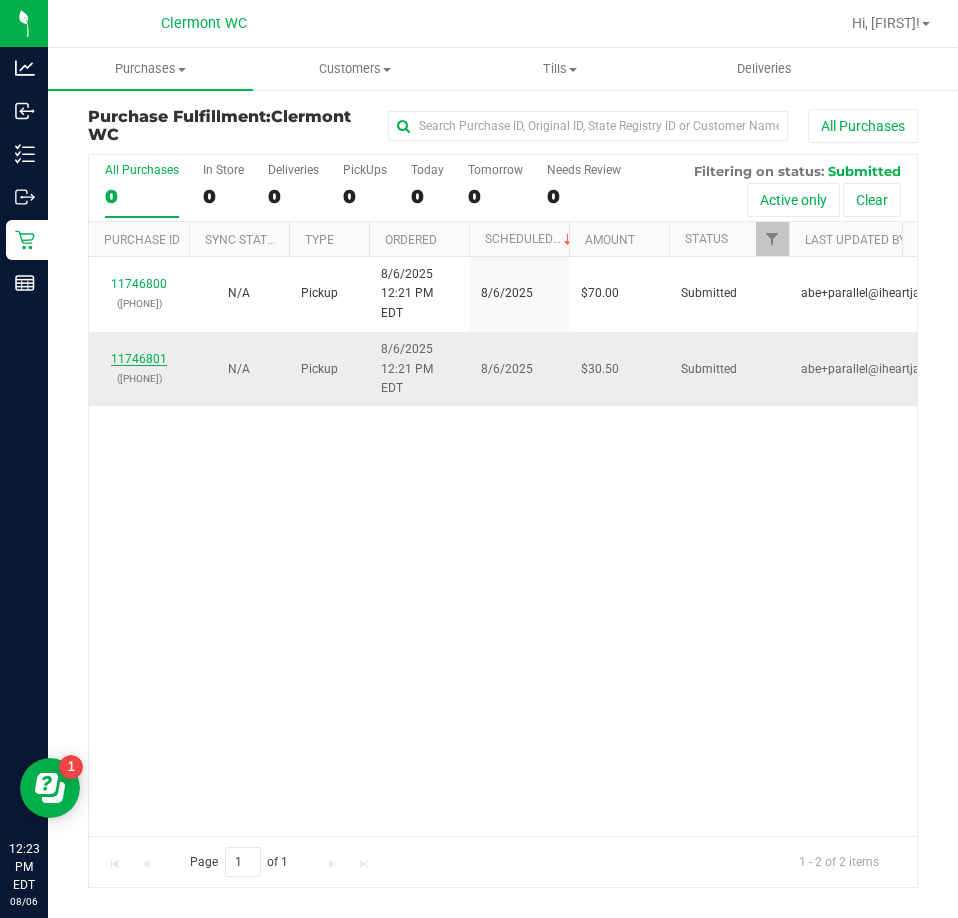 click on "11746801" at bounding box center (139, 359) 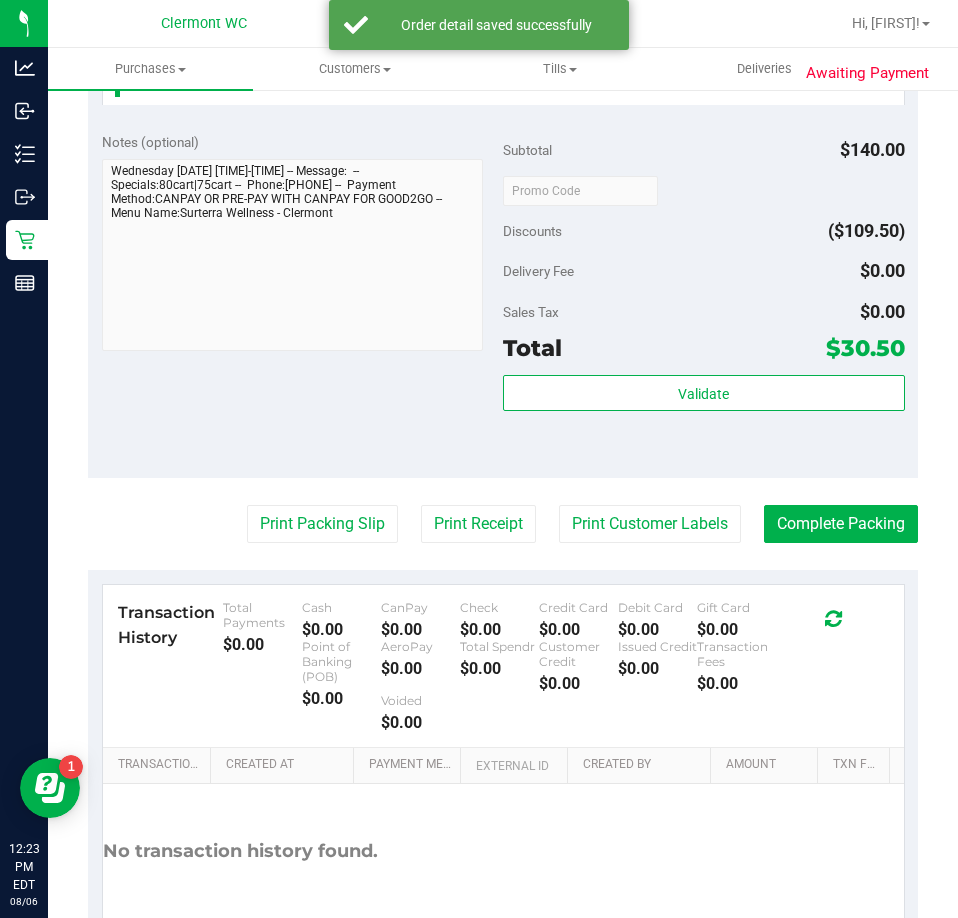 scroll, scrollTop: 834, scrollLeft: 0, axis: vertical 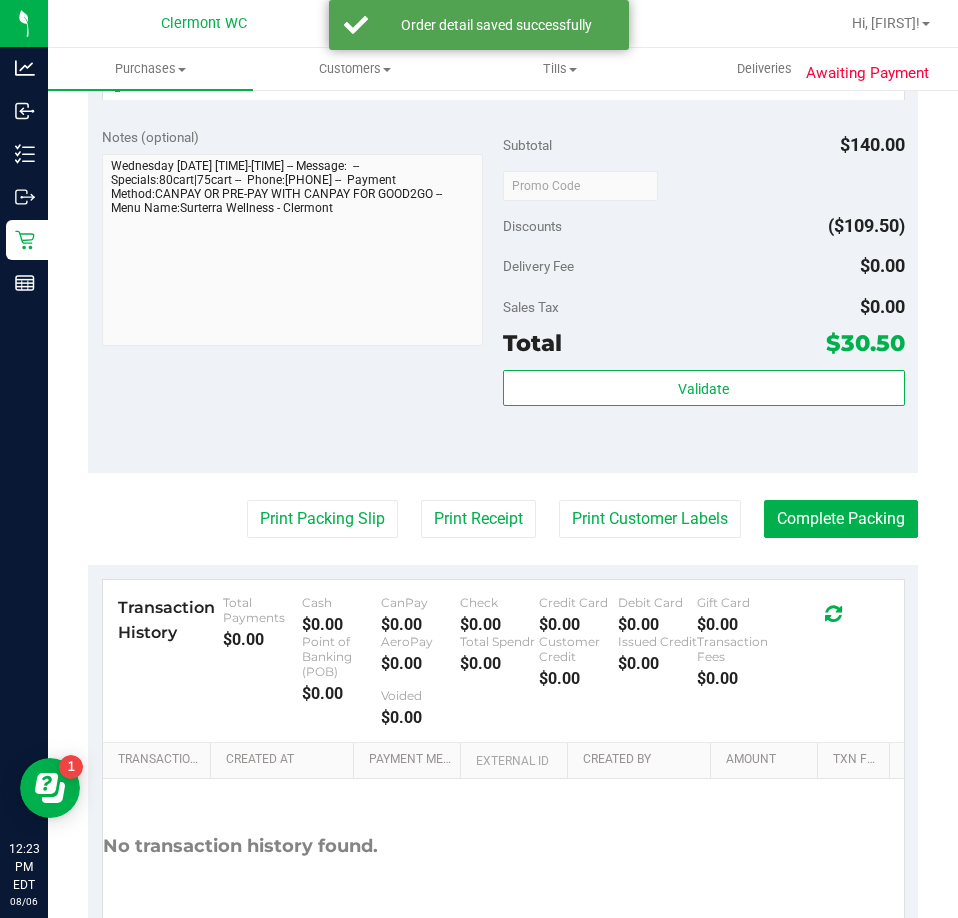 click on "Total
$30.50" at bounding box center [704, 343] 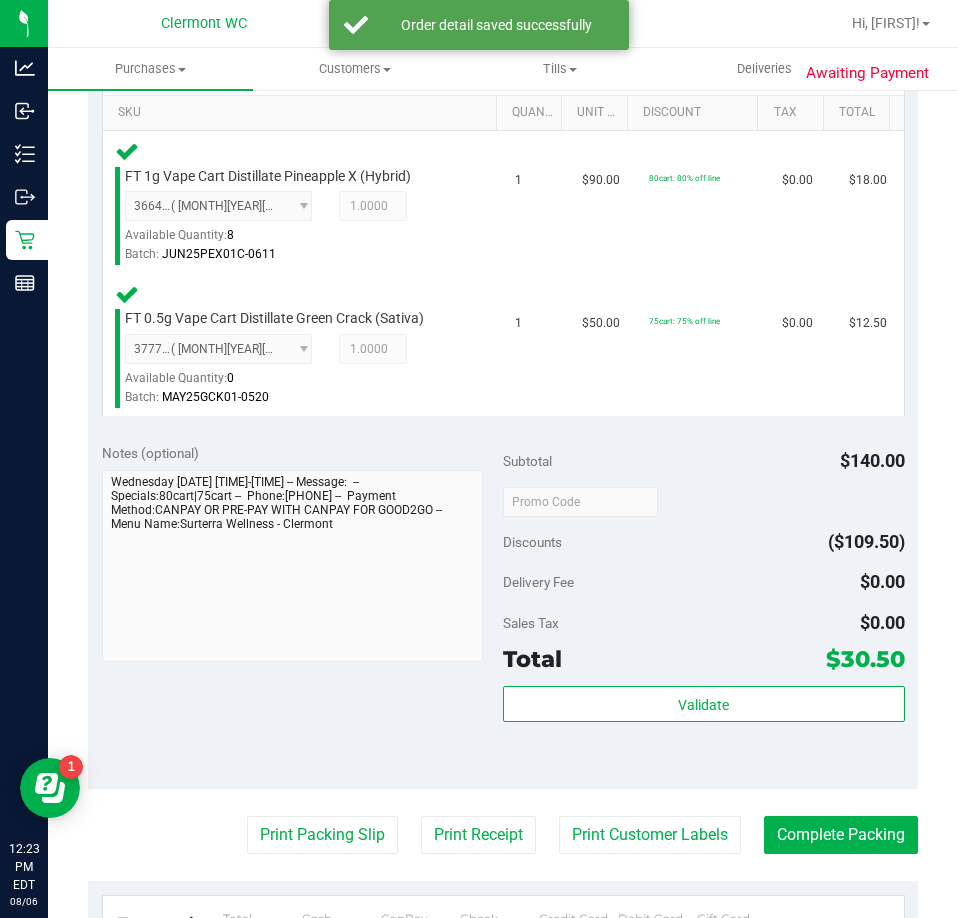 scroll, scrollTop: 517, scrollLeft: 0, axis: vertical 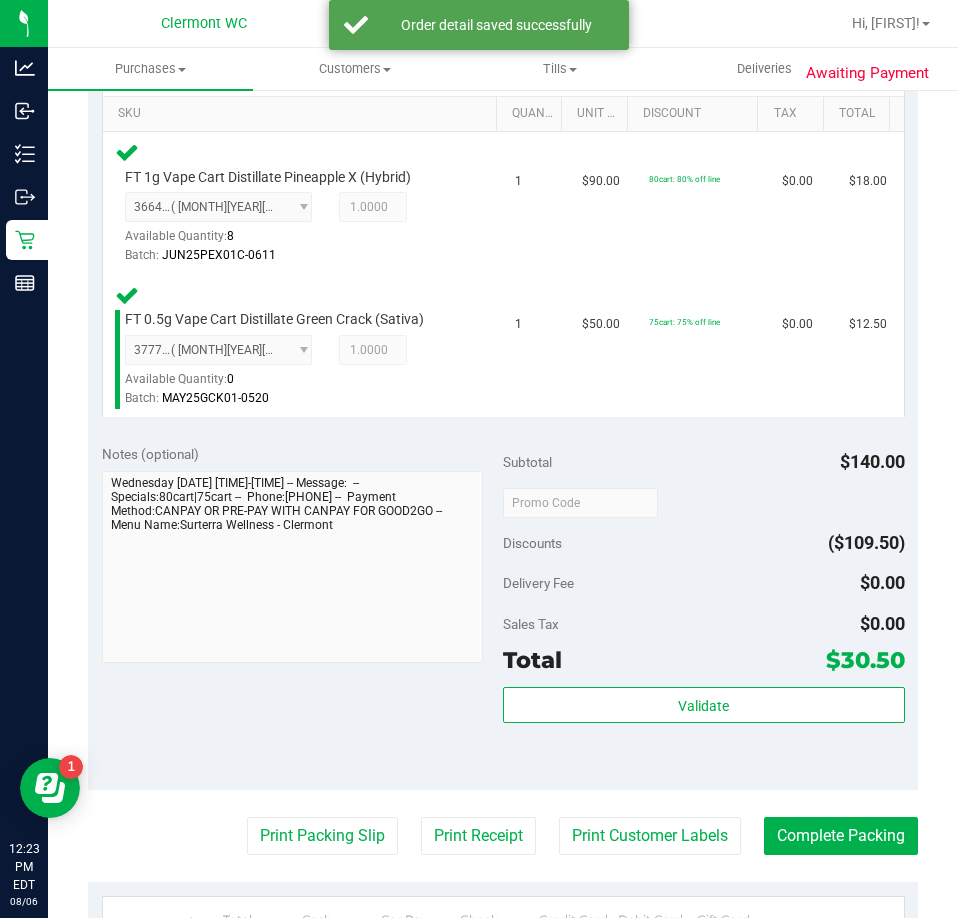 click on "Total
$30.50" at bounding box center (704, 660) 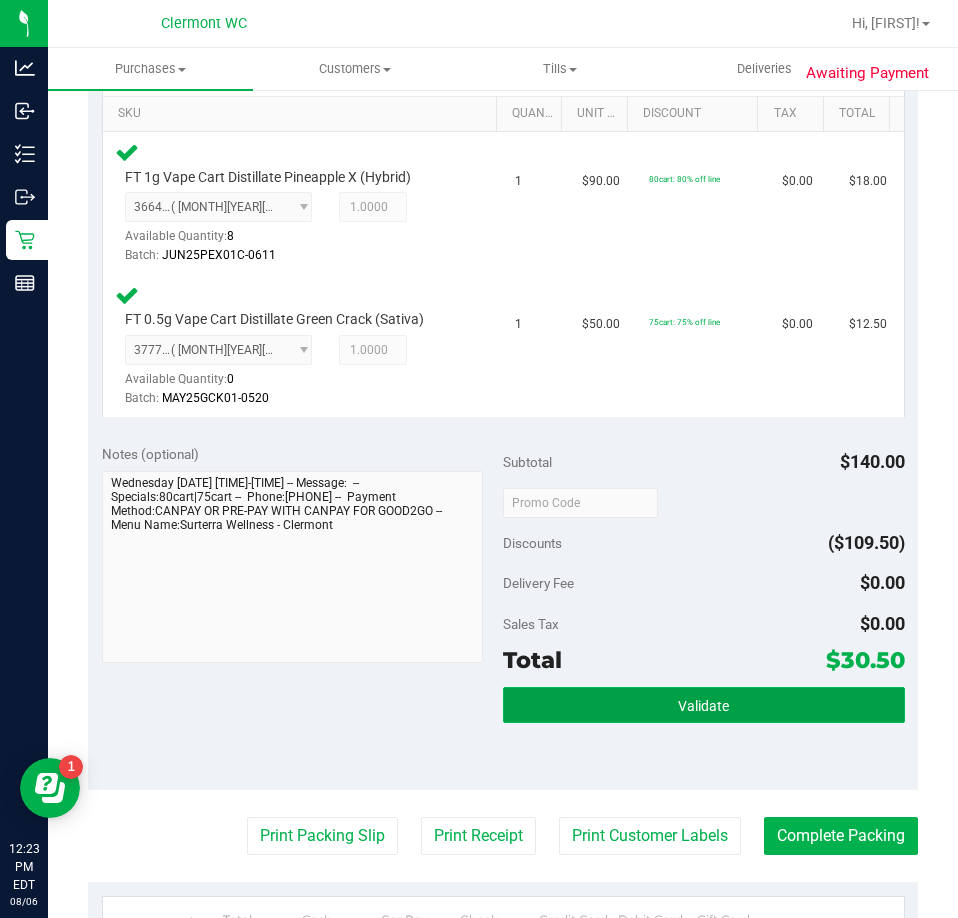 click on "Validate" at bounding box center [704, 705] 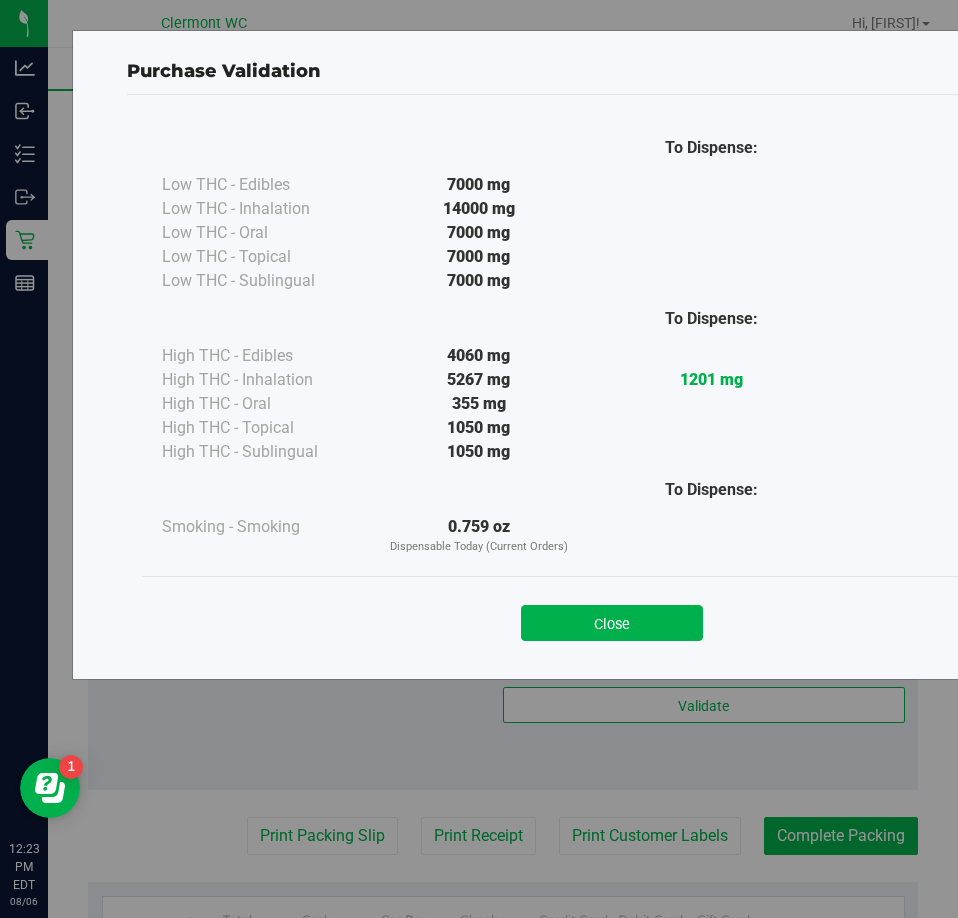 click on "To Dispense:
Low THC - Edibles
7000 mg" at bounding box center [612, 349] 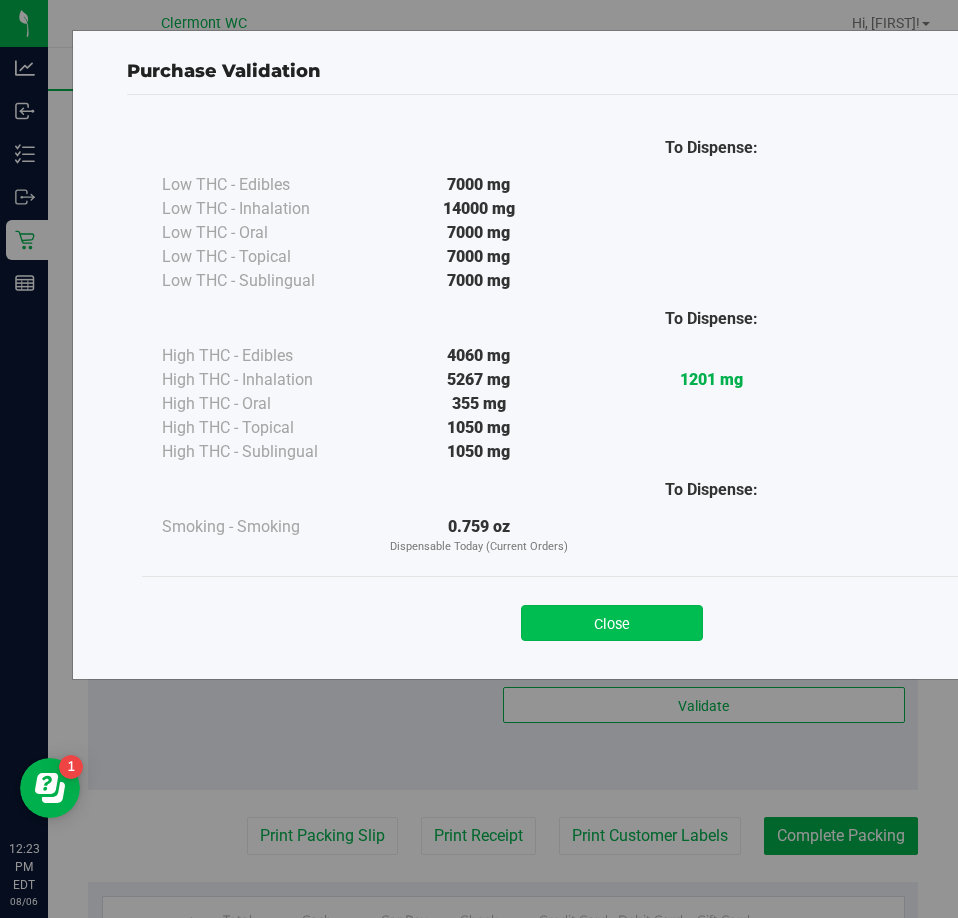 click on "Close" at bounding box center [612, 623] 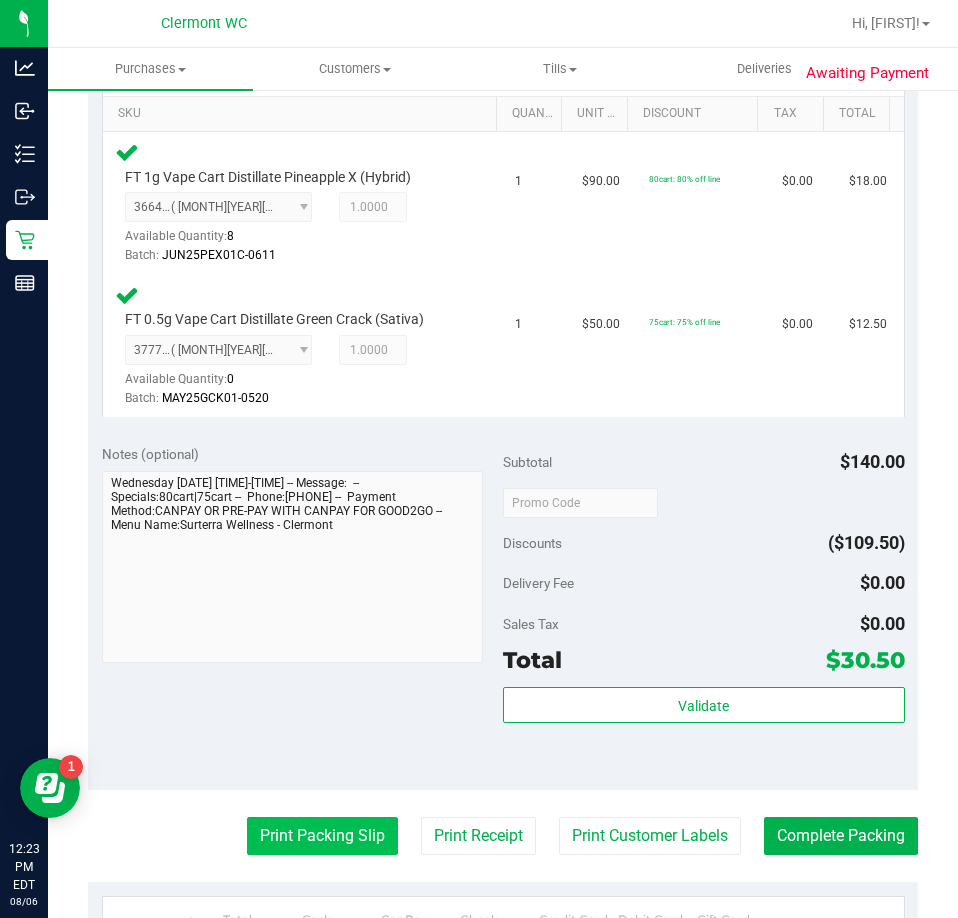 click on "Print Packing Slip" at bounding box center [322, 836] 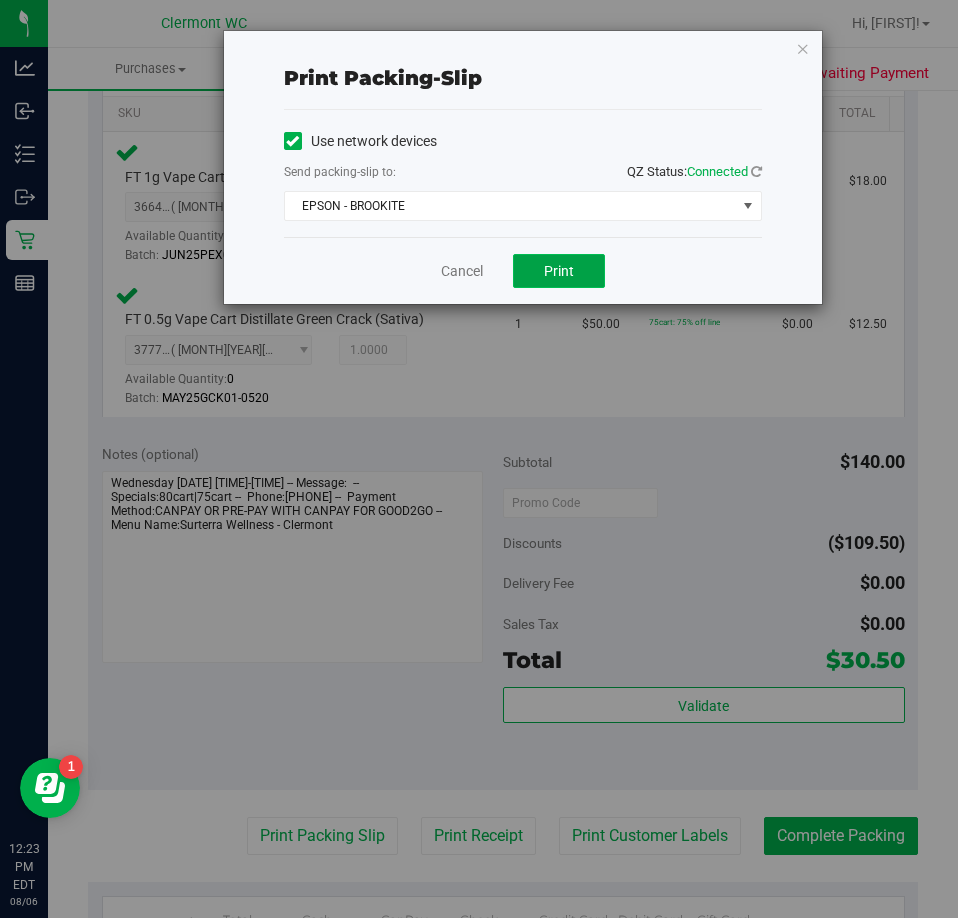 click on "Print" at bounding box center [559, 271] 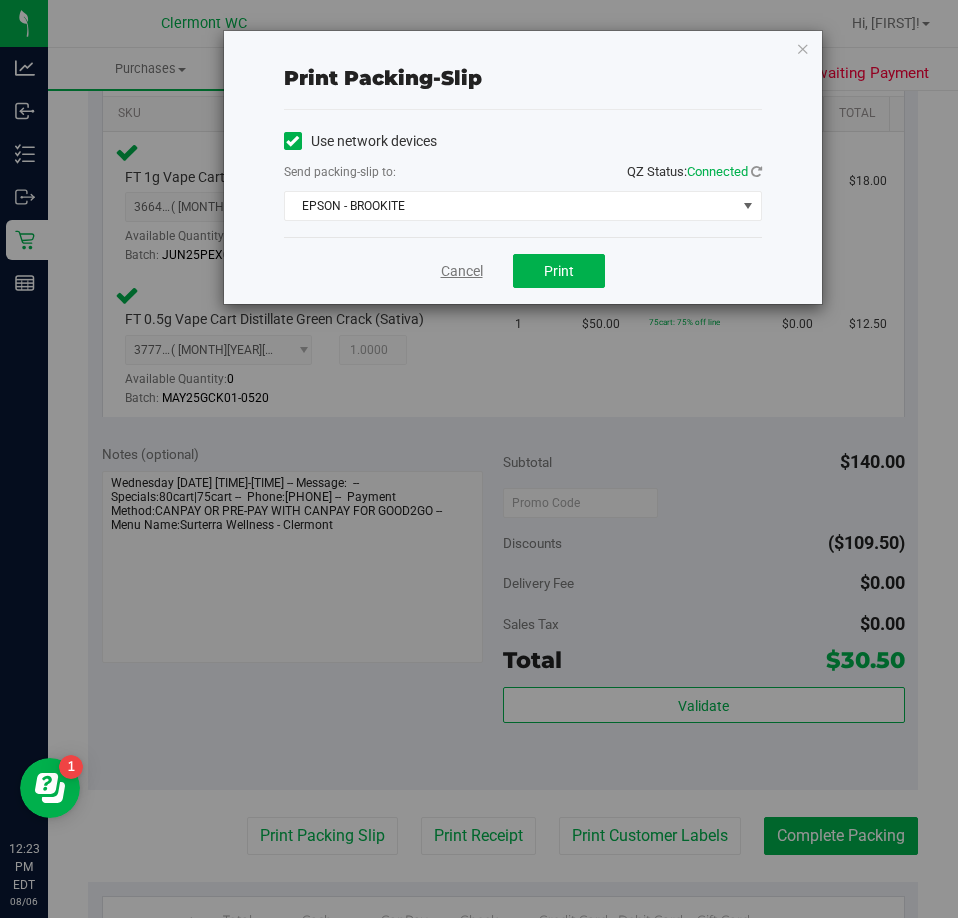 click on "Cancel" at bounding box center [462, 271] 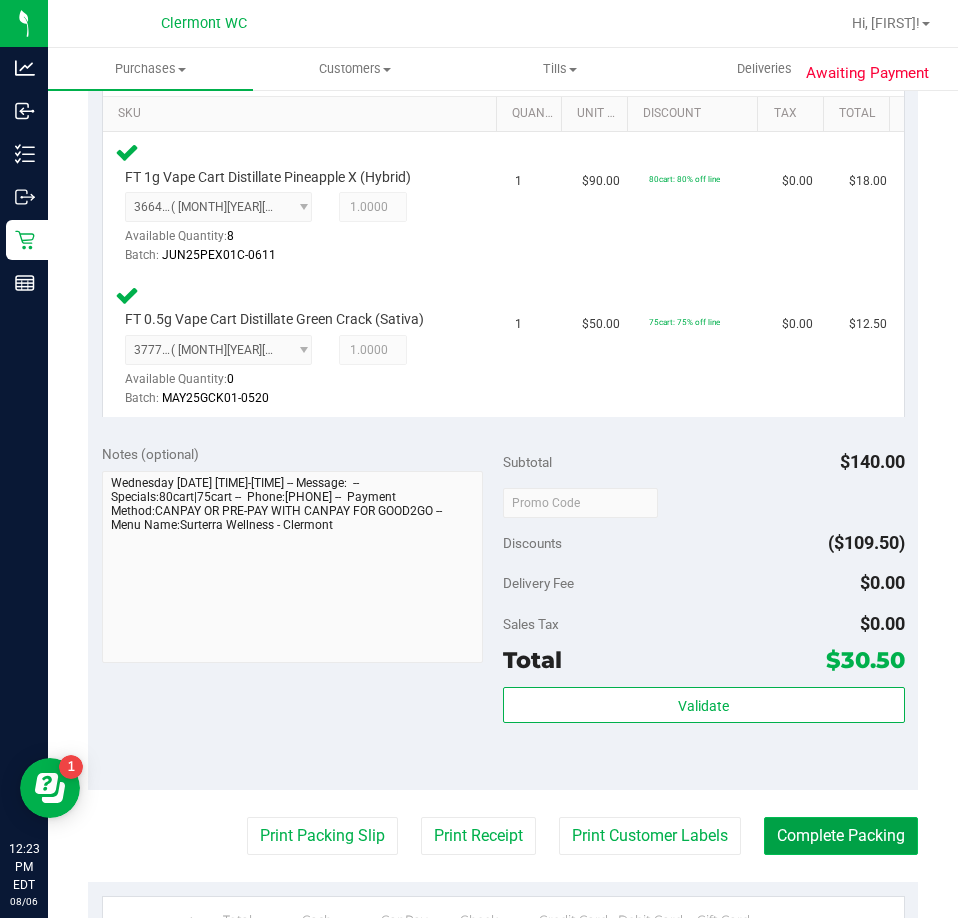 click on "Complete Packing" at bounding box center (841, 836) 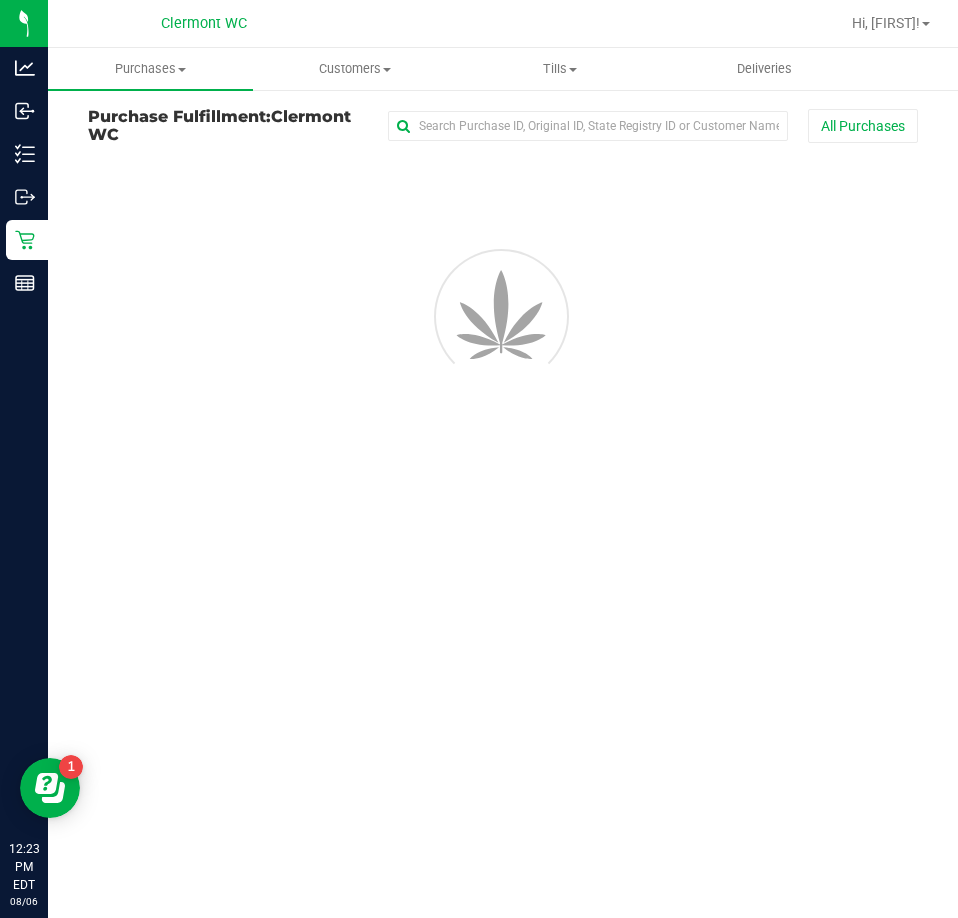 scroll, scrollTop: 0, scrollLeft: 0, axis: both 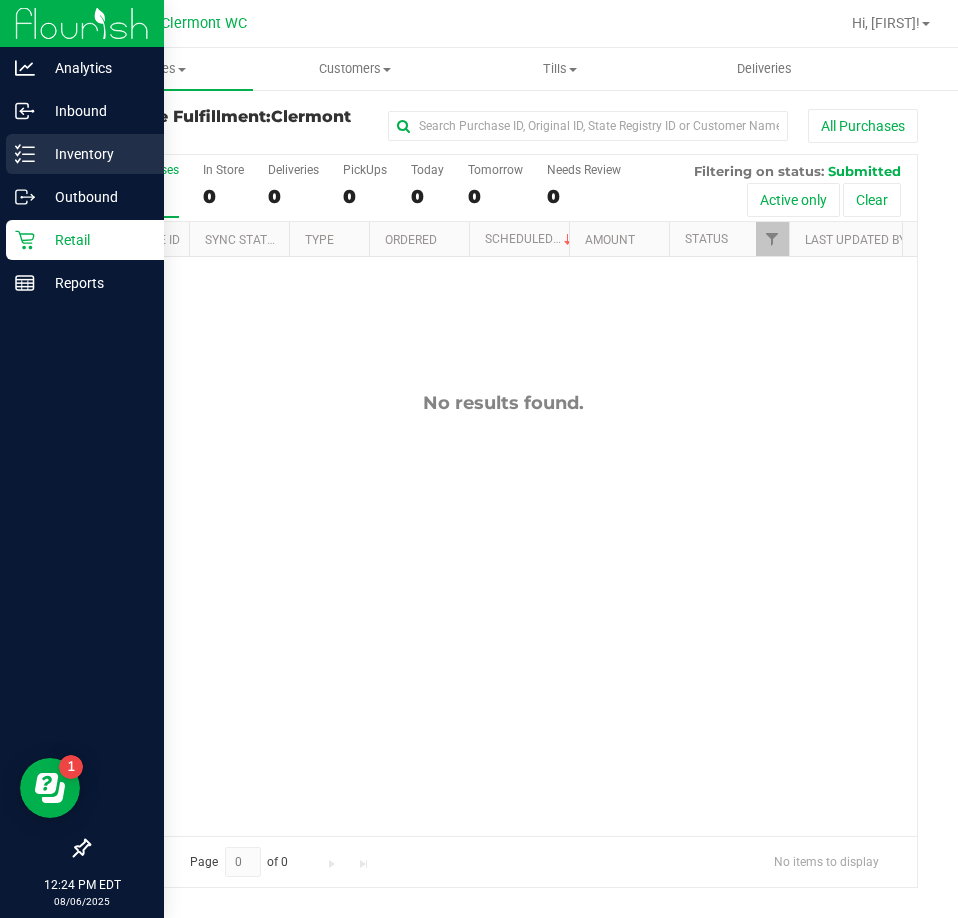 click 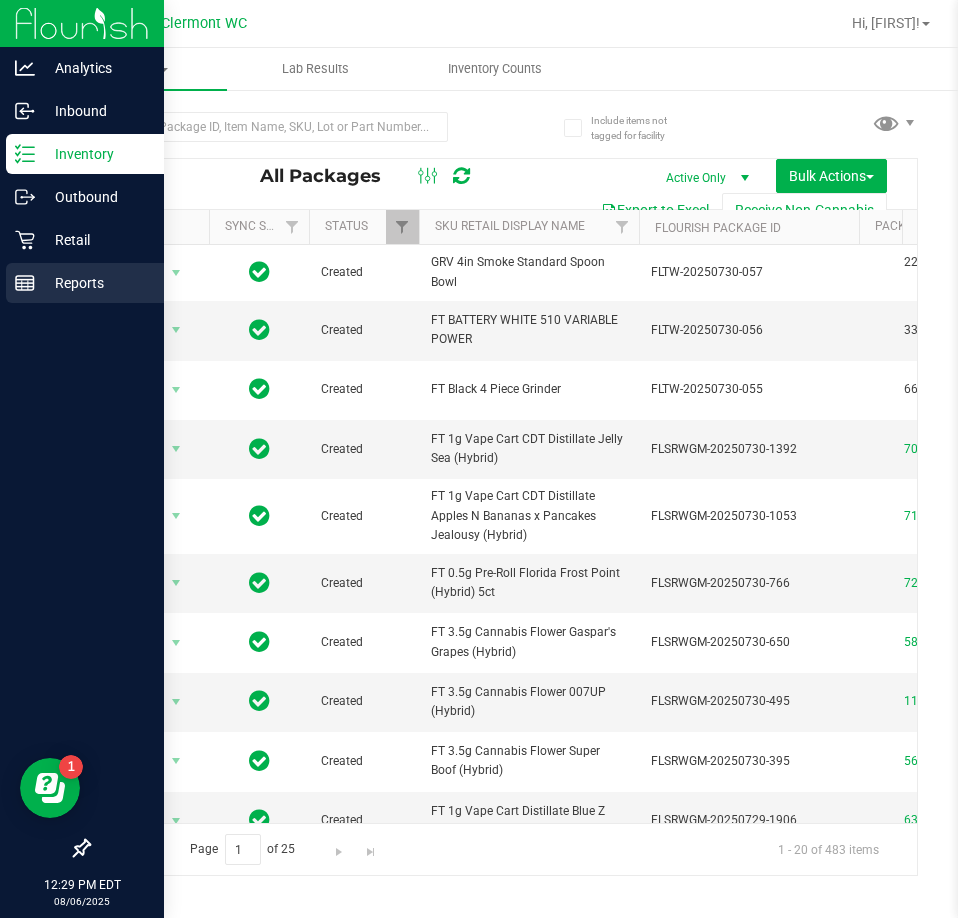 click on "Reports" at bounding box center (95, 283) 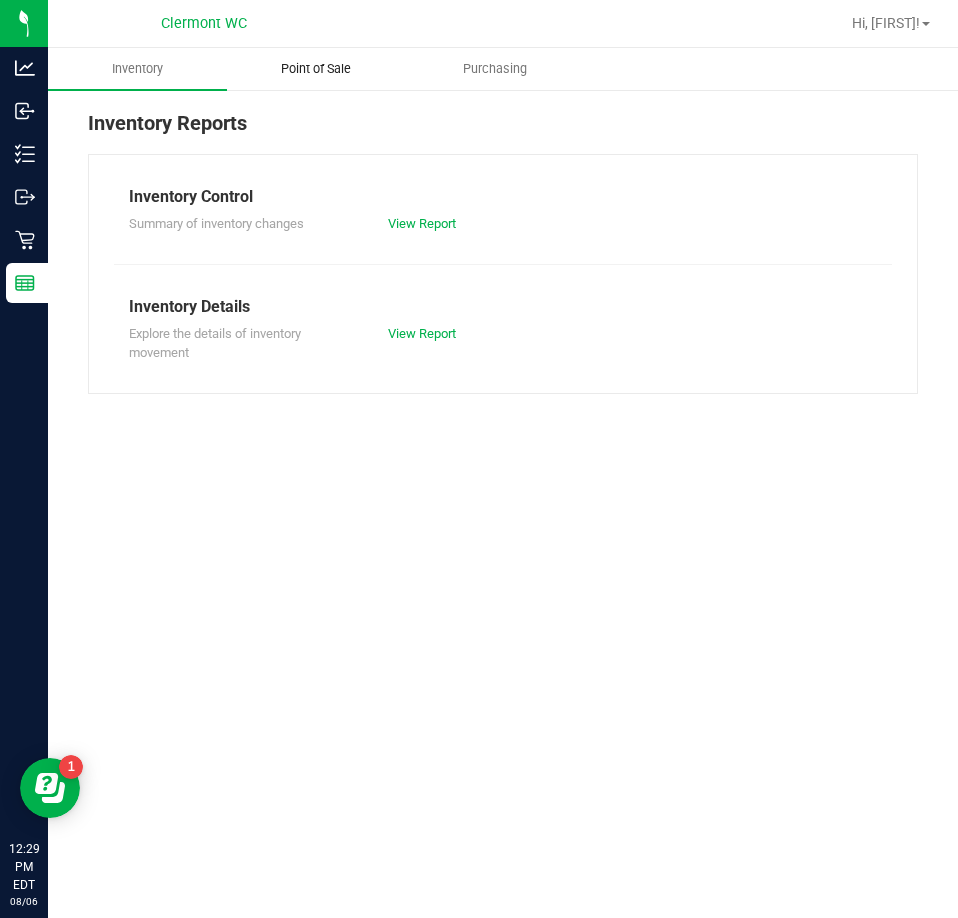 click on "Point of Sale" at bounding box center [316, 69] 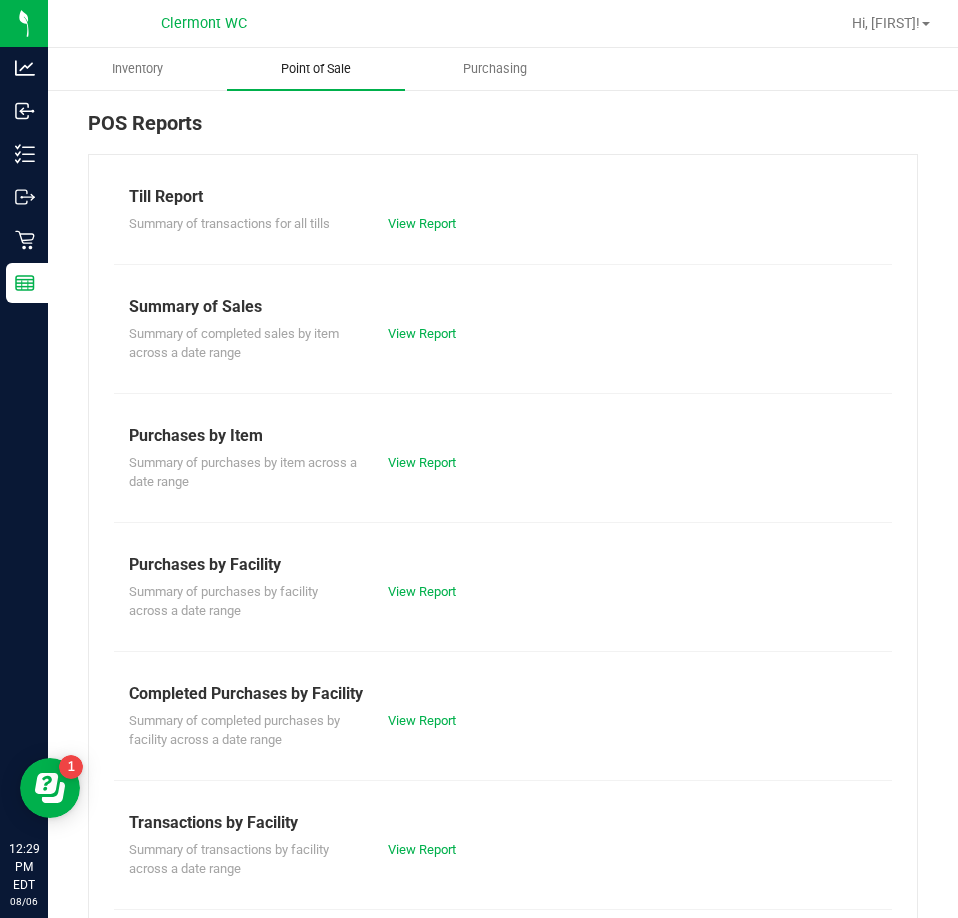 click on "View Report" at bounding box center [422, 720] 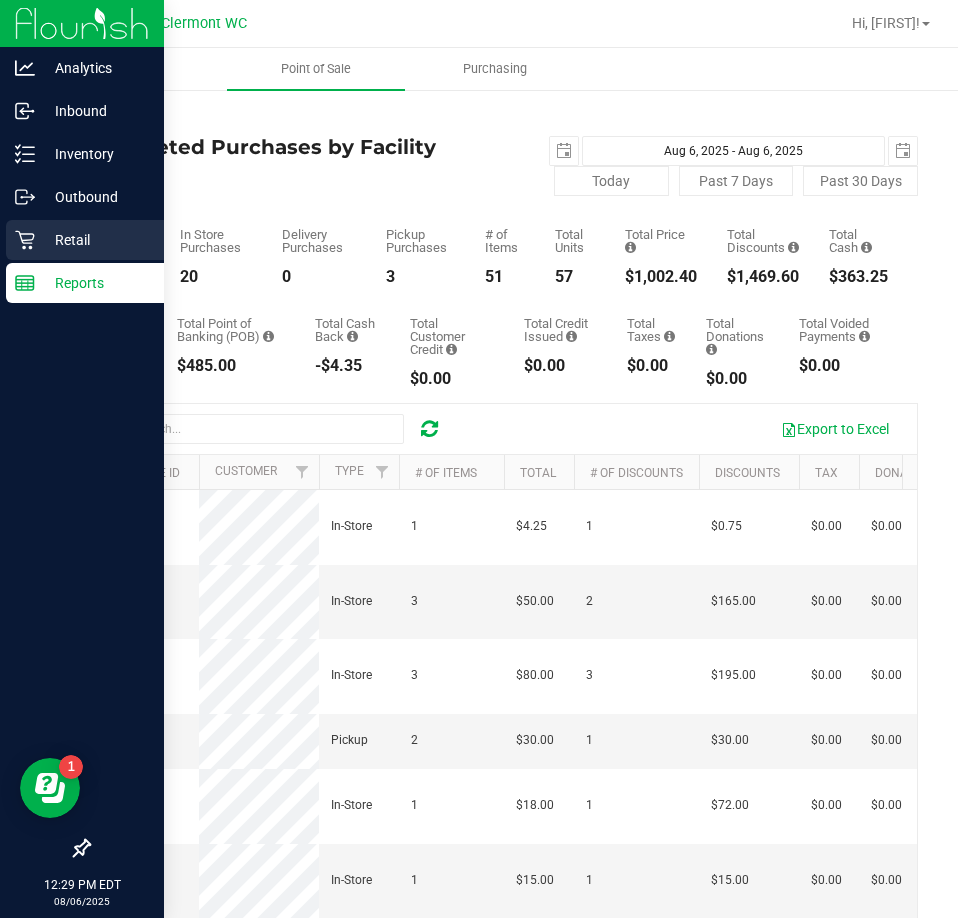 click 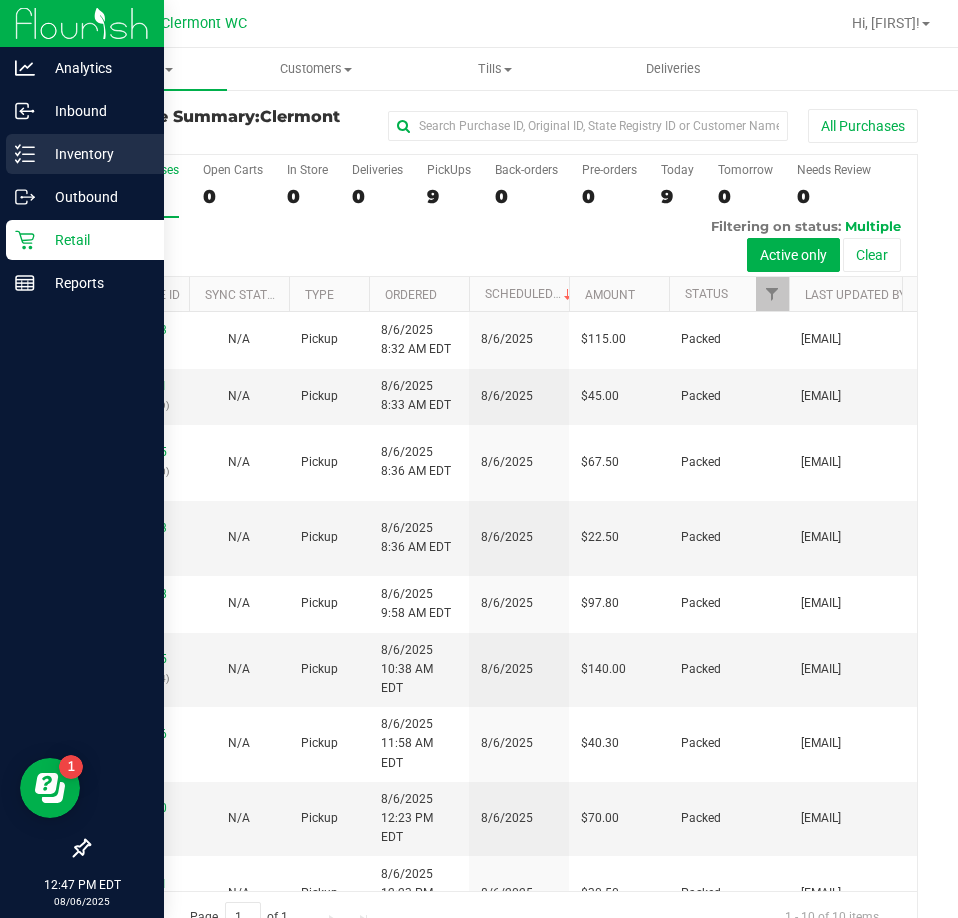 click on "Inventory" at bounding box center (95, 154) 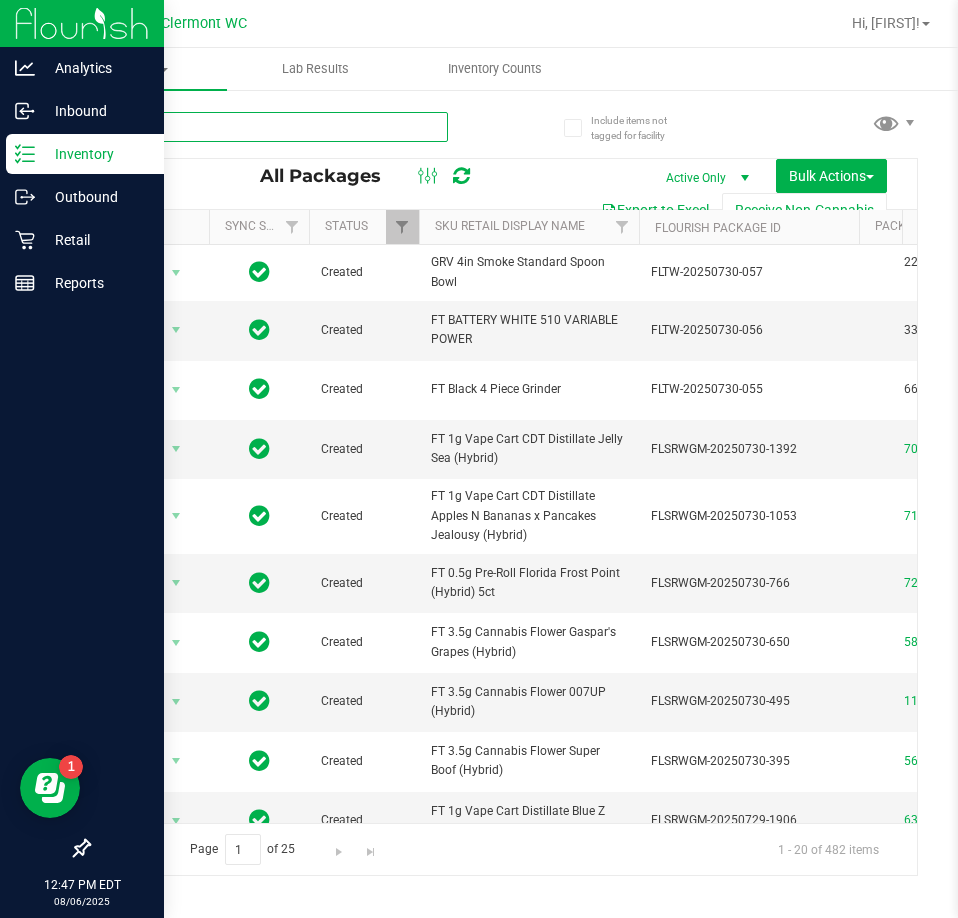 click at bounding box center [268, 127] 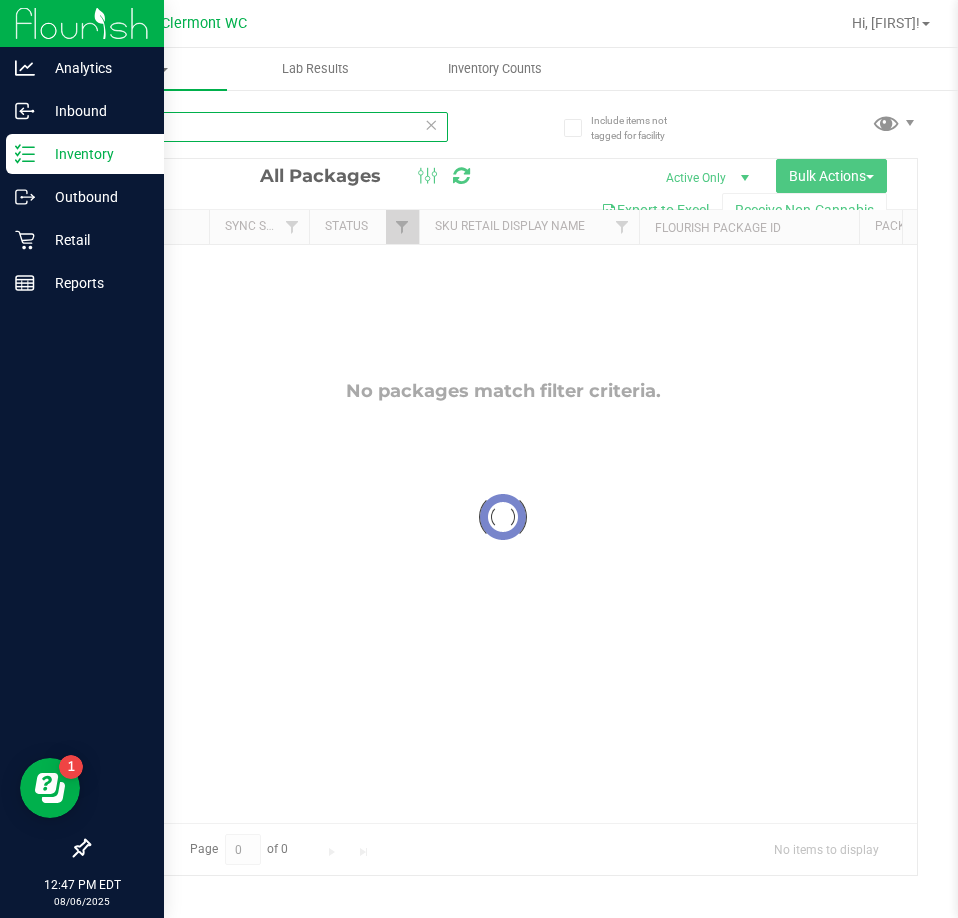 type on "r" 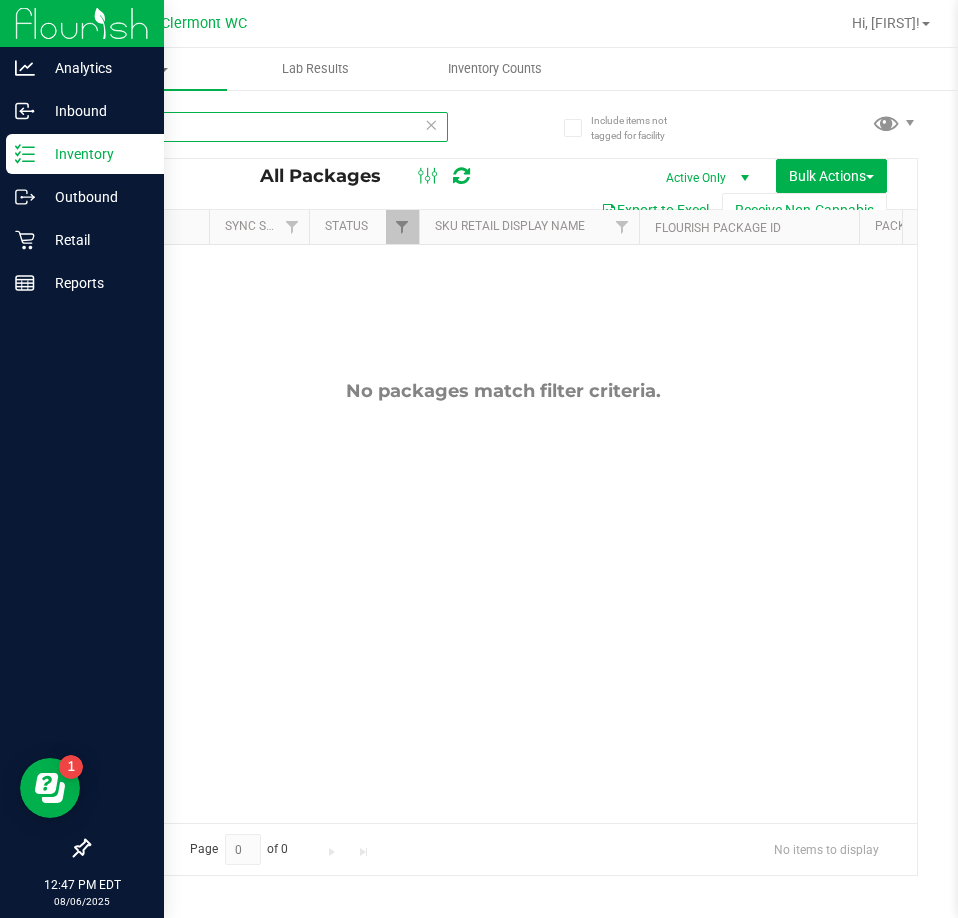 type on "pex" 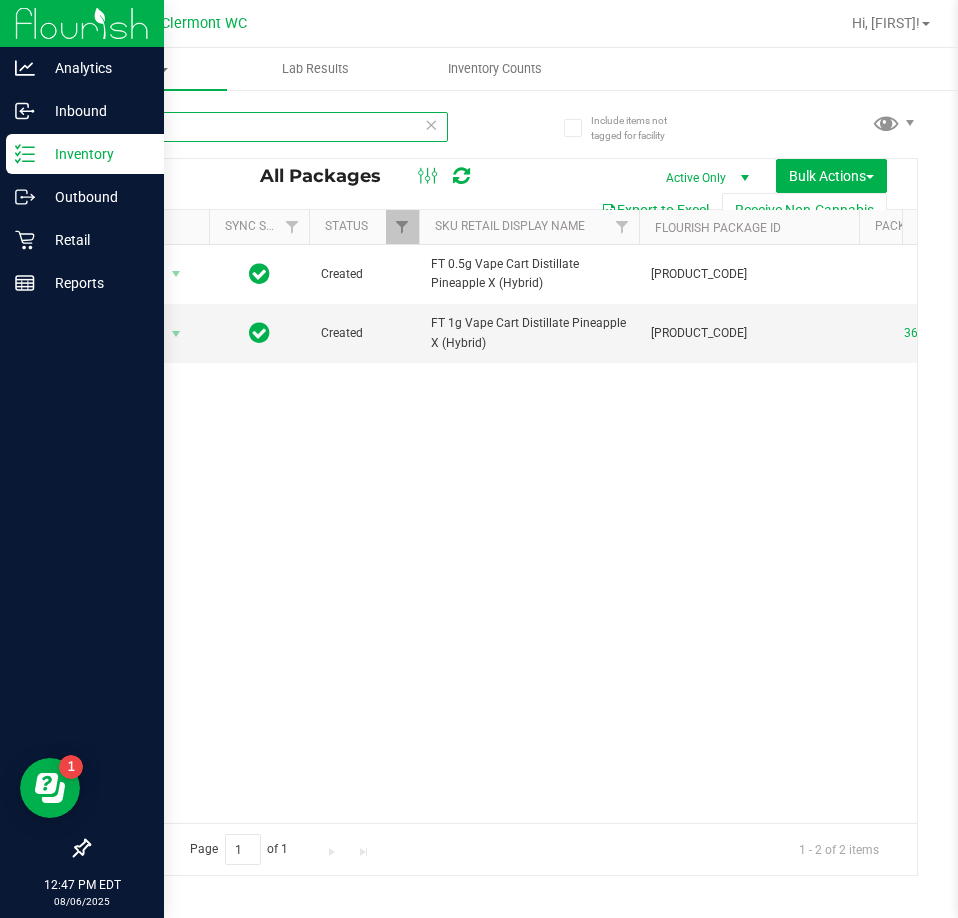scroll, scrollTop: 0, scrollLeft: 317, axis: horizontal 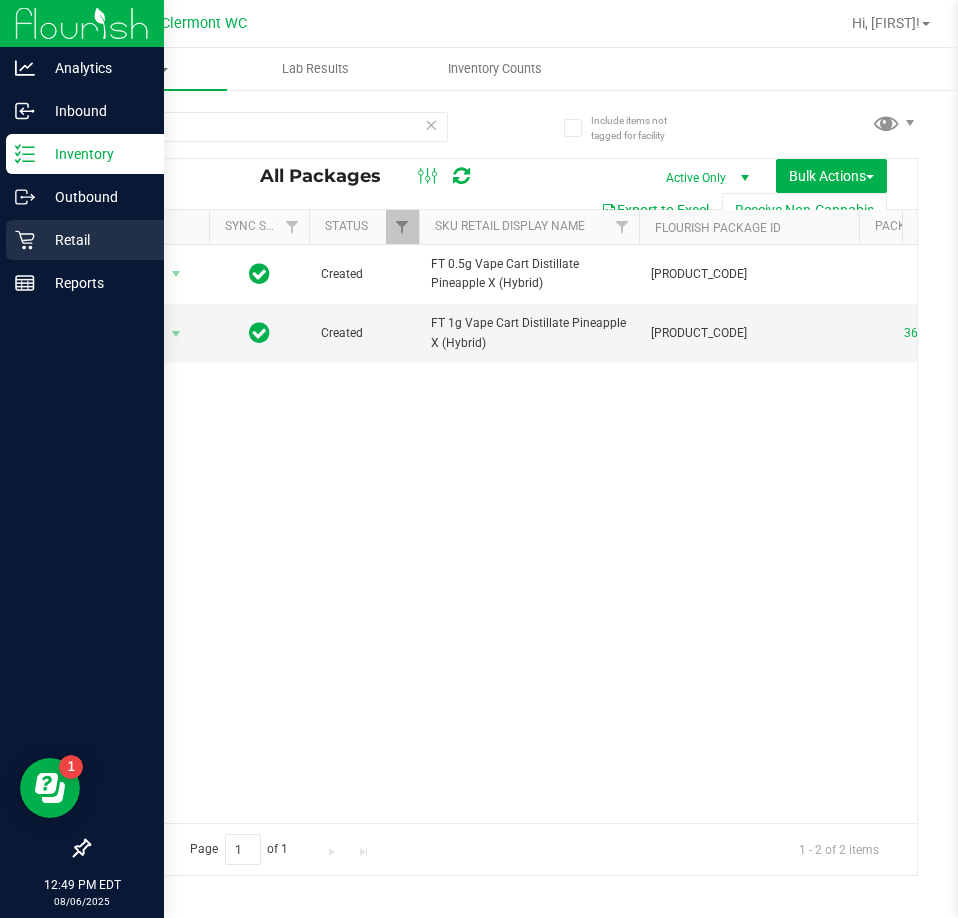 click on "Retail" at bounding box center [85, 240] 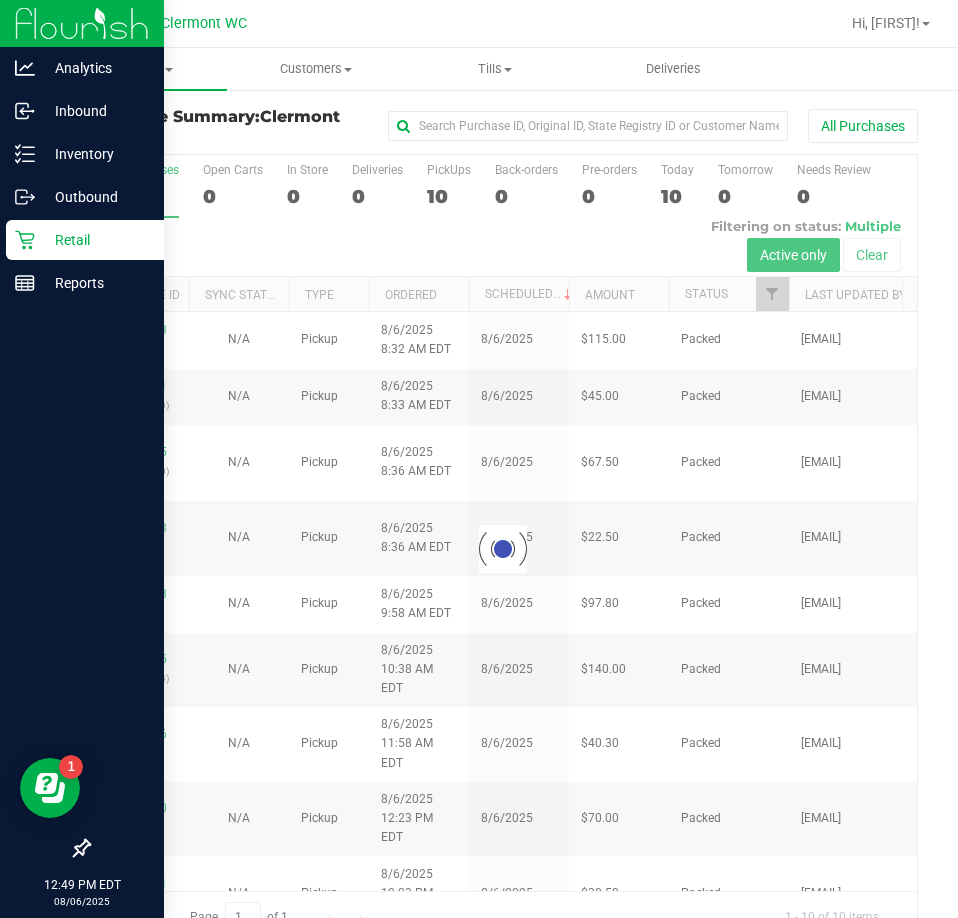 scroll, scrollTop: 45, scrollLeft: 0, axis: vertical 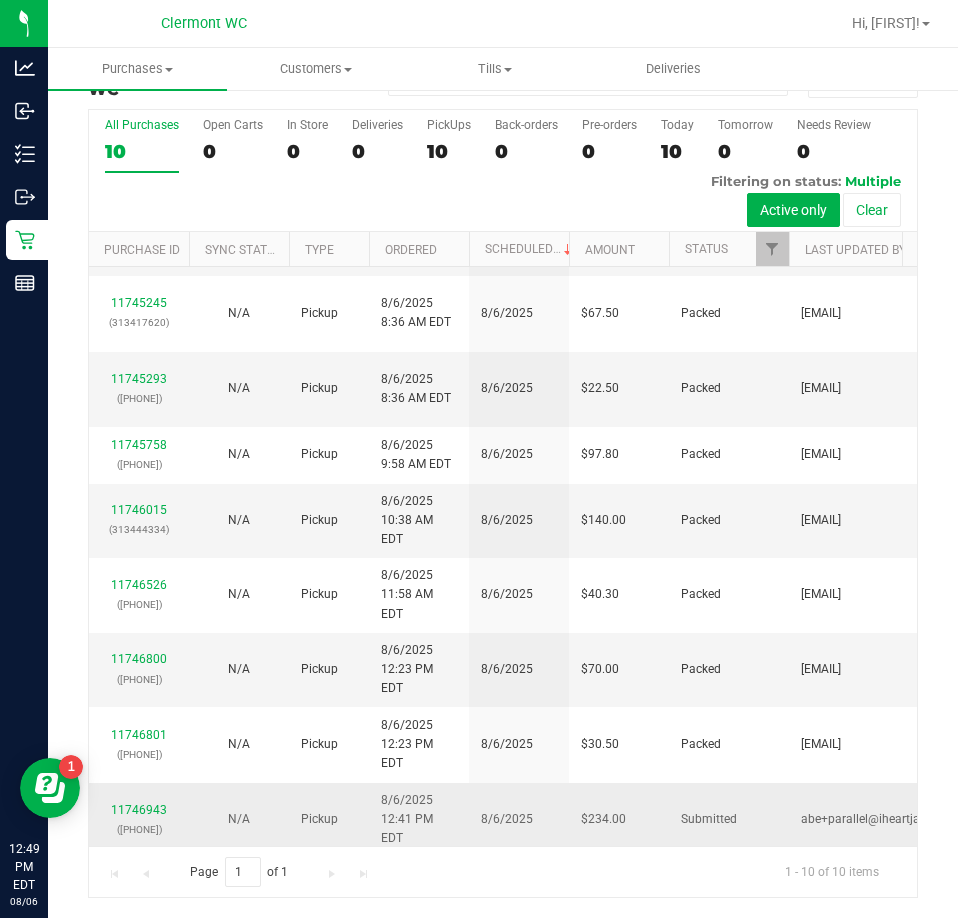 click on "$234.00" at bounding box center [603, 819] 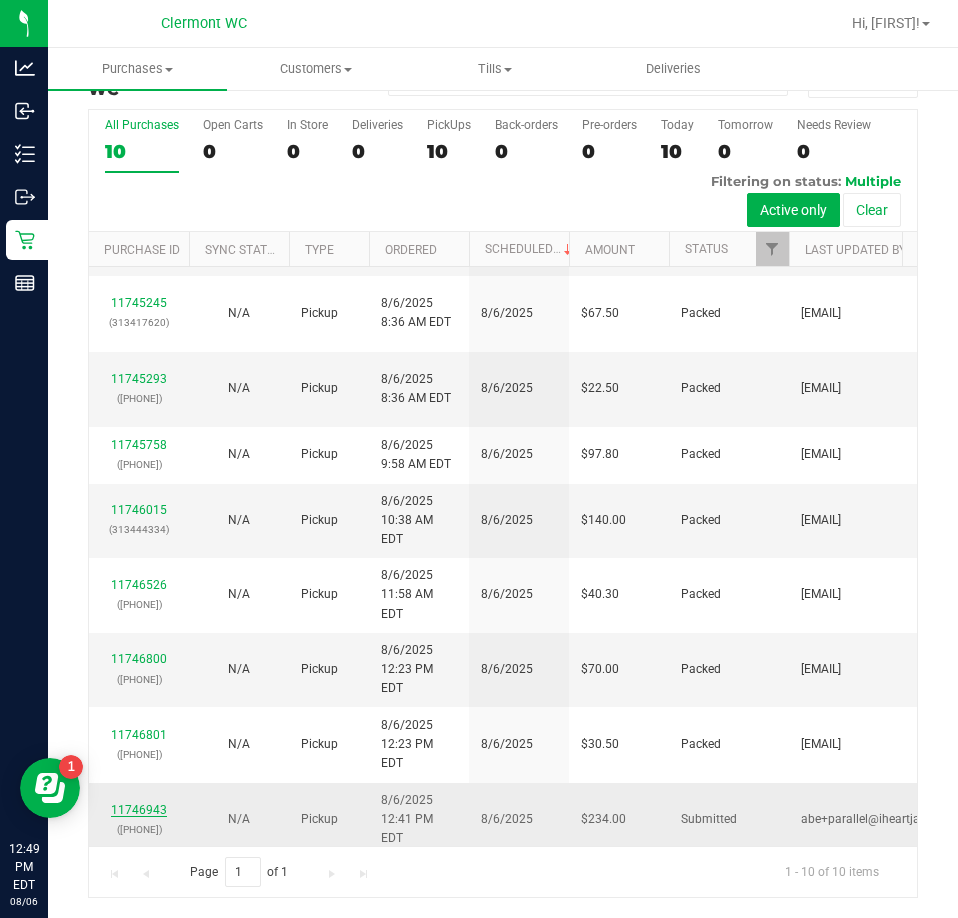 click on "11746943" at bounding box center (139, 810) 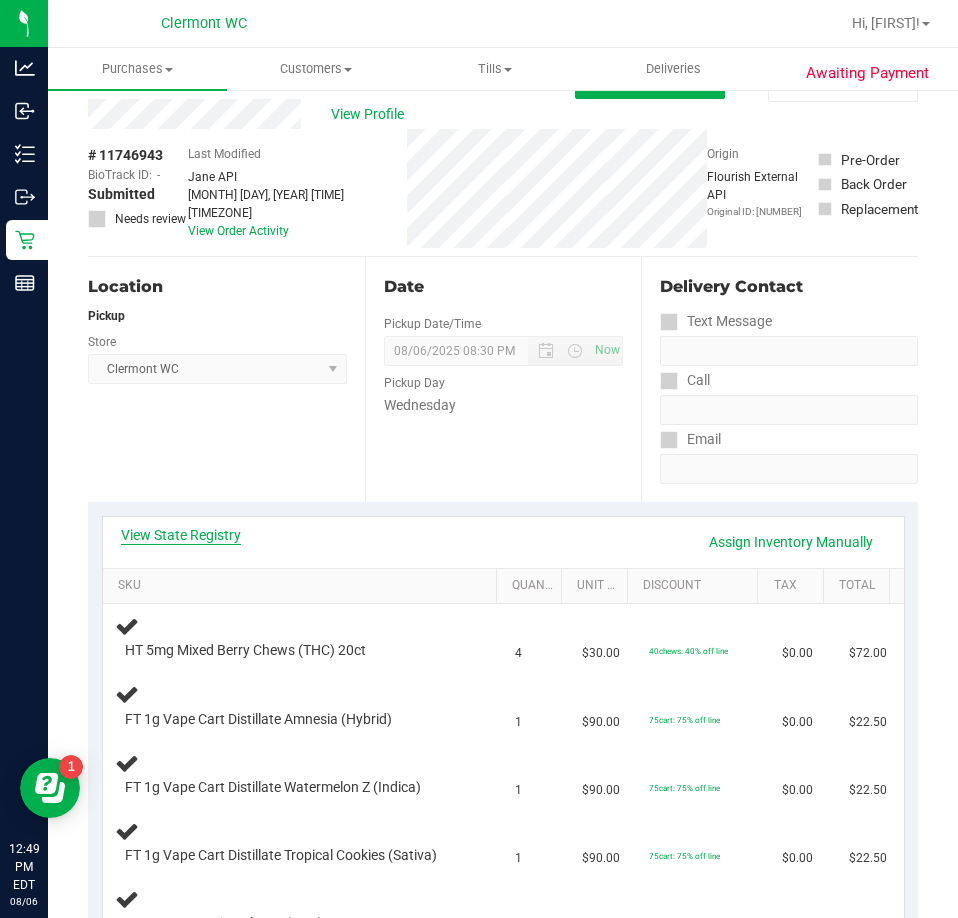 click on "View State Registry" at bounding box center (181, 535) 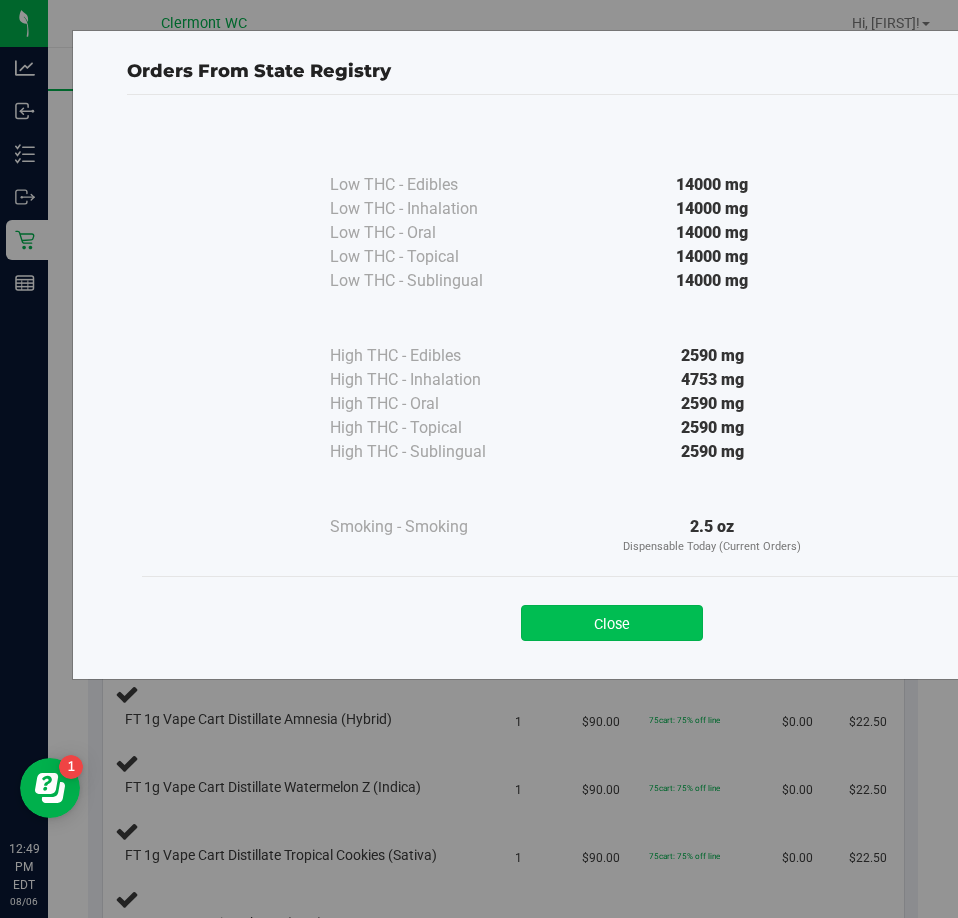click on "Close" at bounding box center (612, 623) 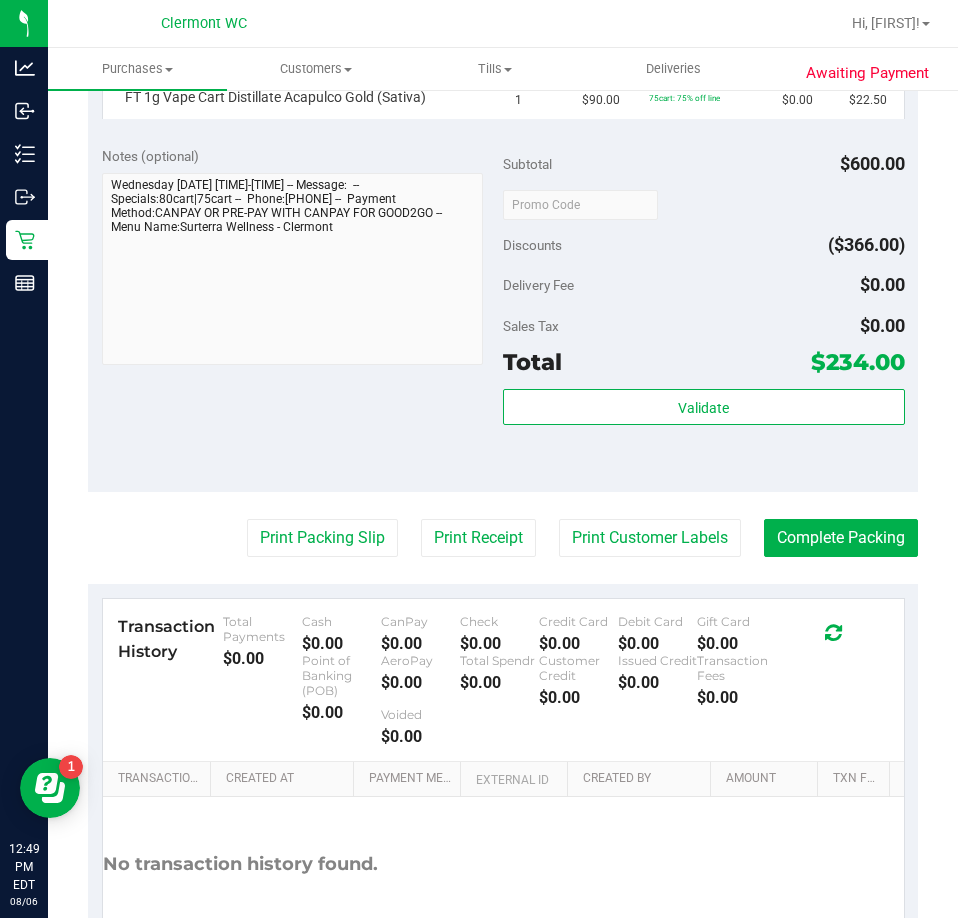 scroll, scrollTop: 880, scrollLeft: 0, axis: vertical 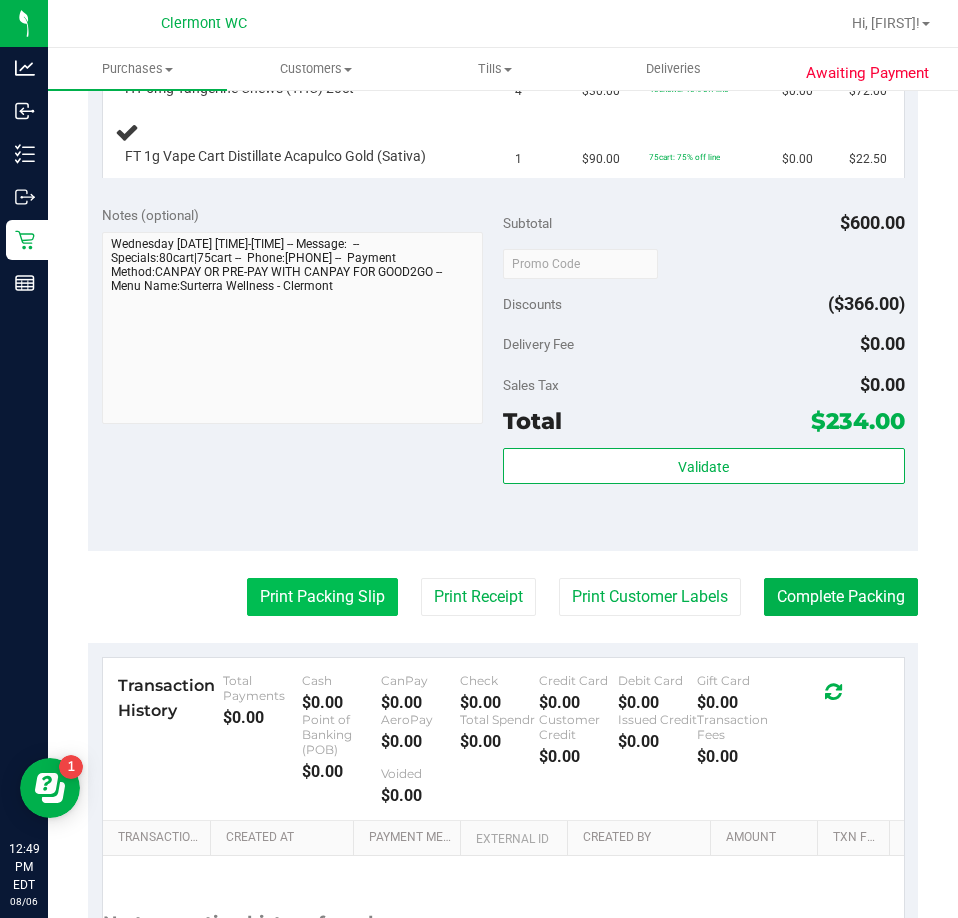 click on "Print Packing Slip" at bounding box center (322, 597) 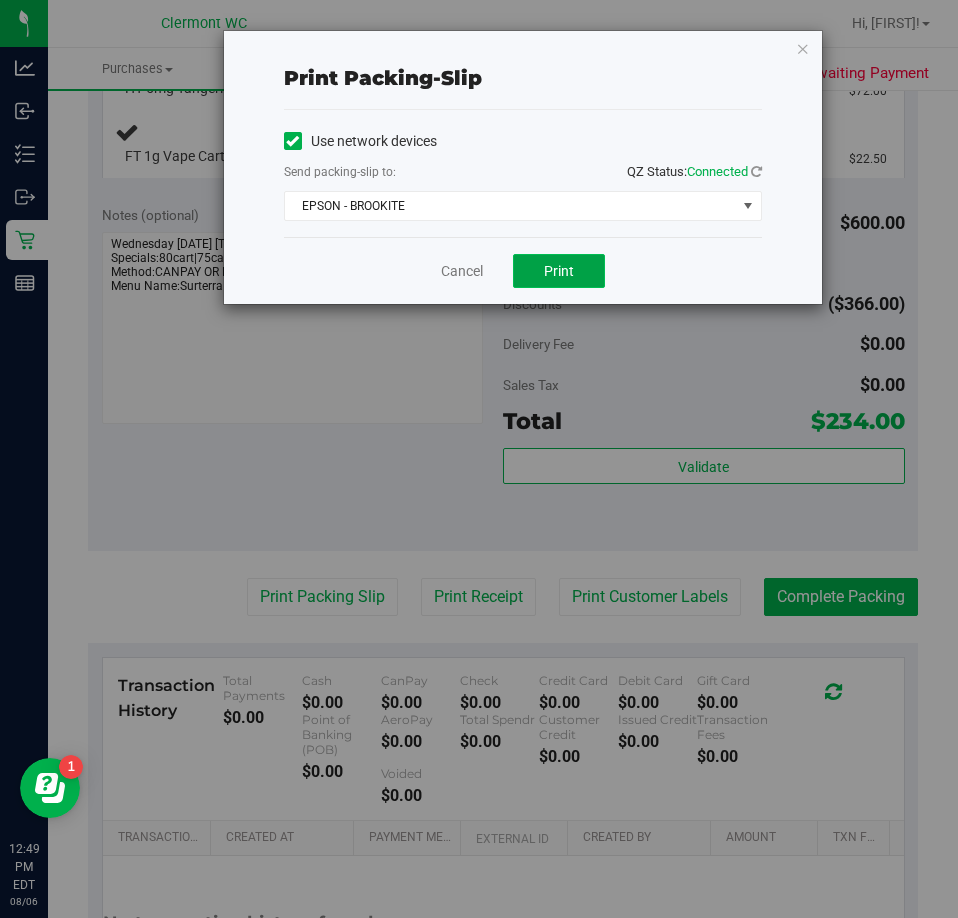 click on "Print" at bounding box center [559, 271] 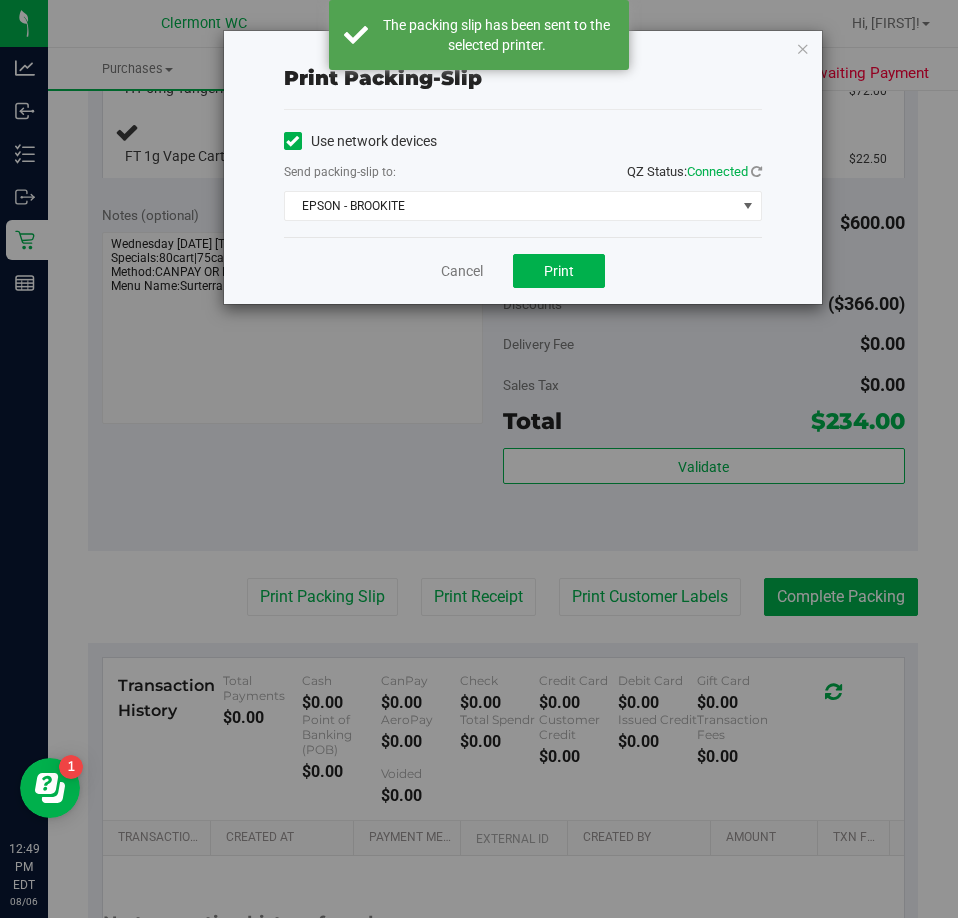 click on "Print packing-slip
Use network devices
Send packing-slip to:
QZ Status:   Connected
EPSON - BROOKITE Choose printer EPSON - BROOKITE EPSON - BROOKLINE EPSON - BROTHER-BEAR EPSON - BRUCE-BANNER EPSON - BRUCE-WILLIS EPSON - BRUCITE EPSON-G2G
Cancel
Print" at bounding box center (486, 459) 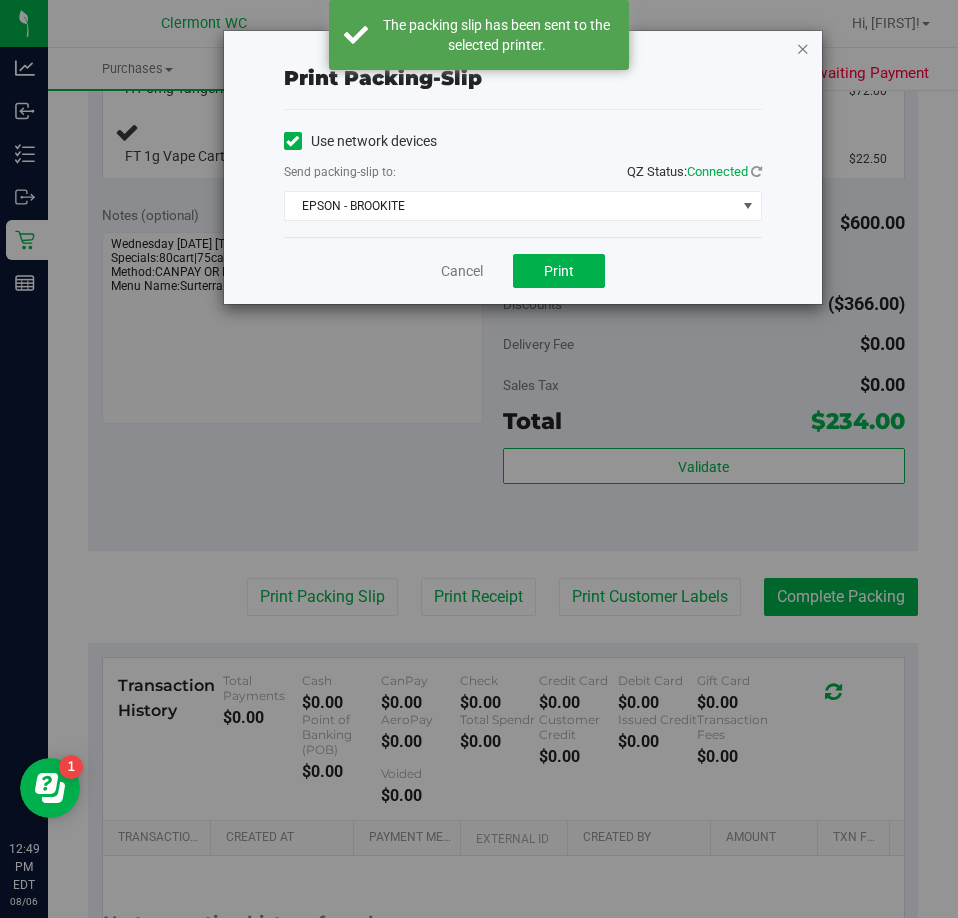 click at bounding box center [803, 48] 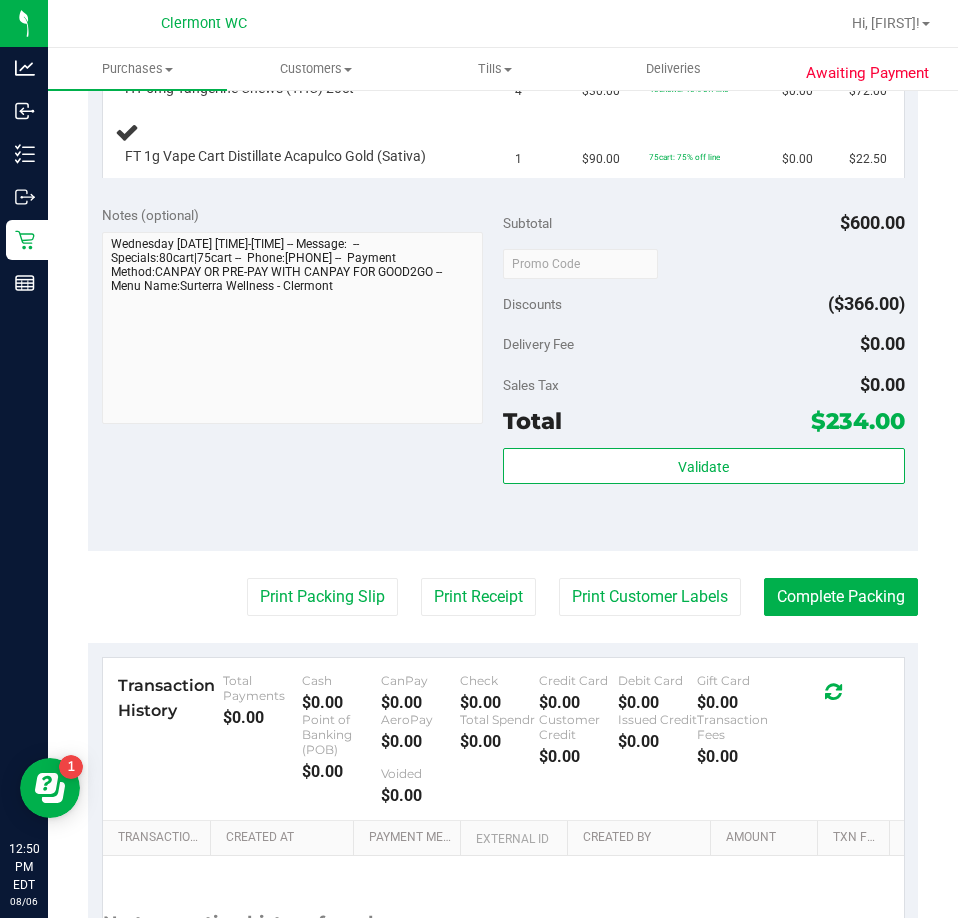 type 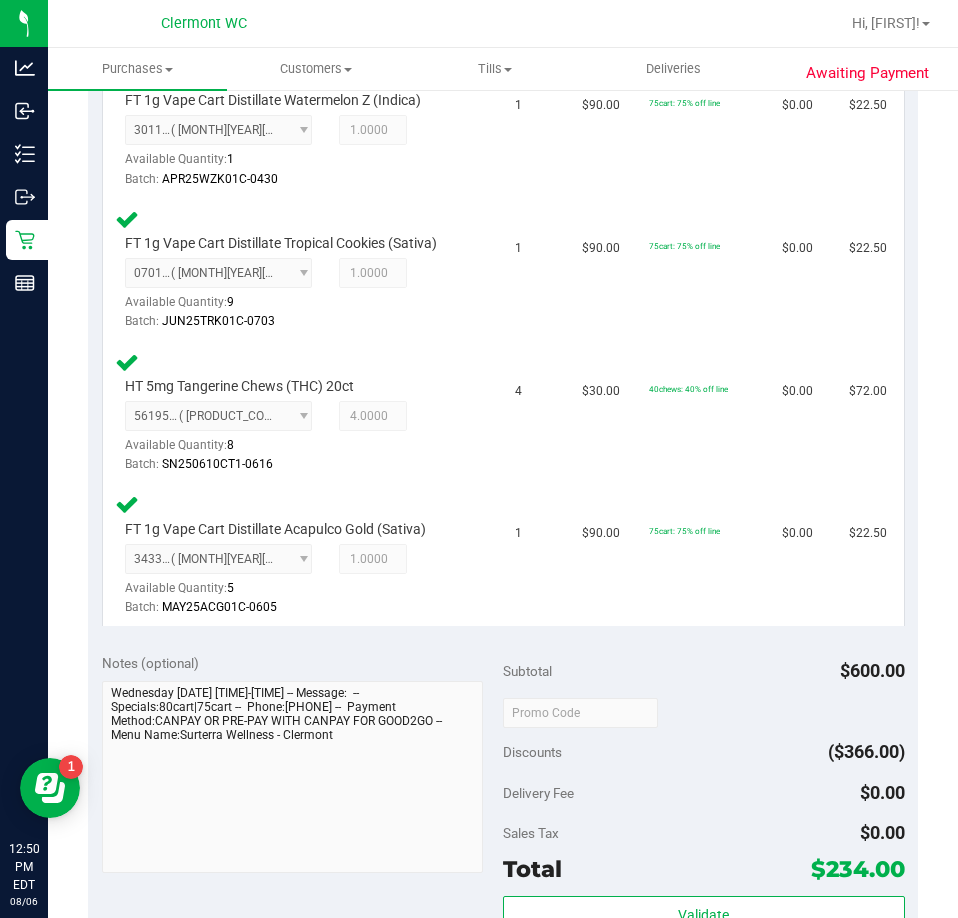 scroll, scrollTop: 1048, scrollLeft: 0, axis: vertical 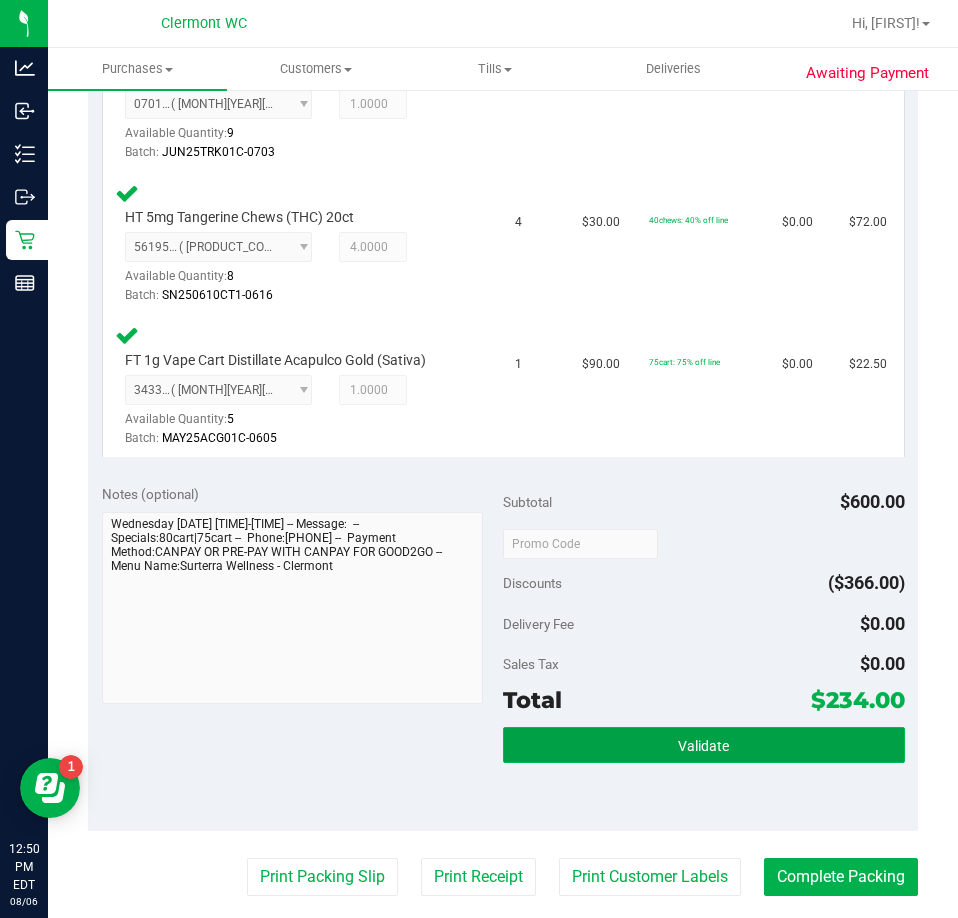 click on "Validate" at bounding box center [704, 745] 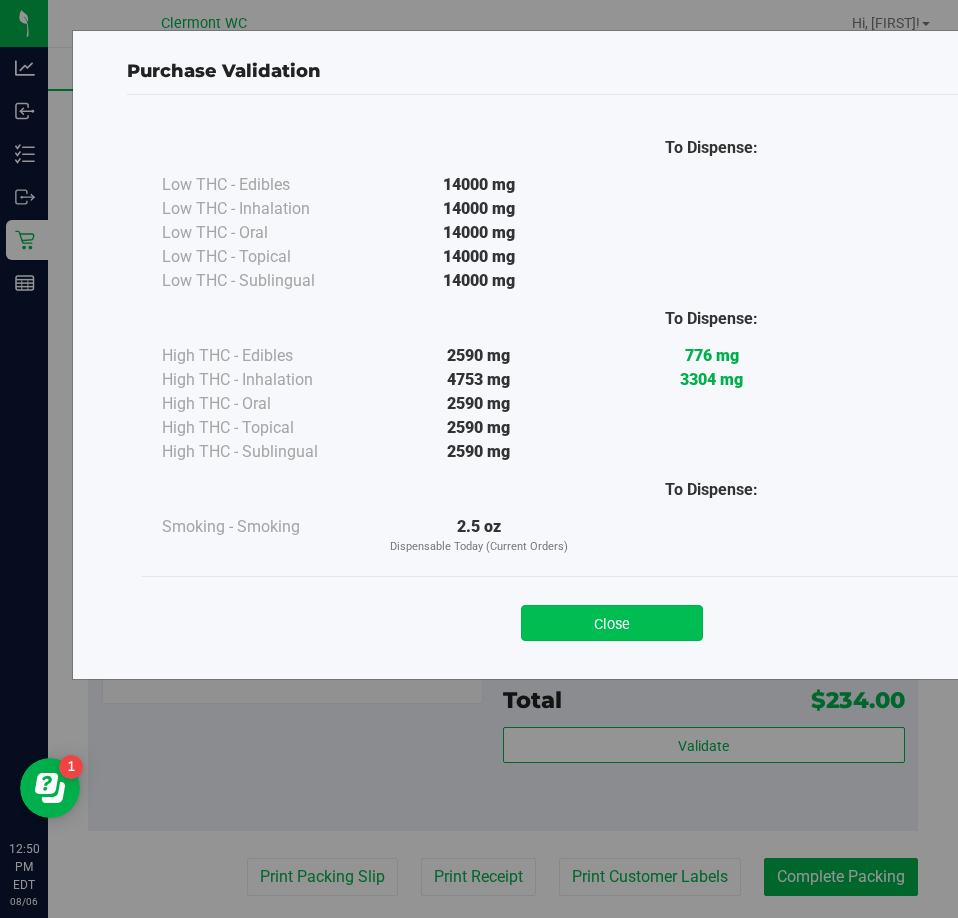 click on "Close" at bounding box center (612, 623) 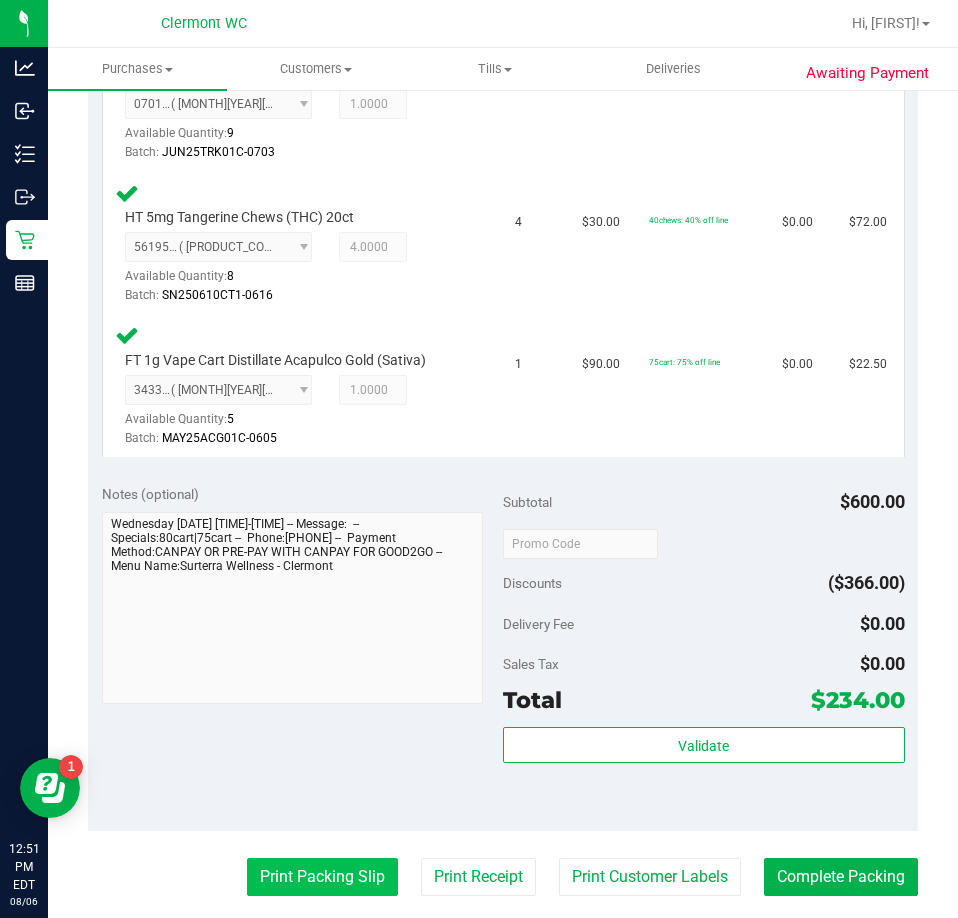 click on "Print Packing Slip" at bounding box center (322, 877) 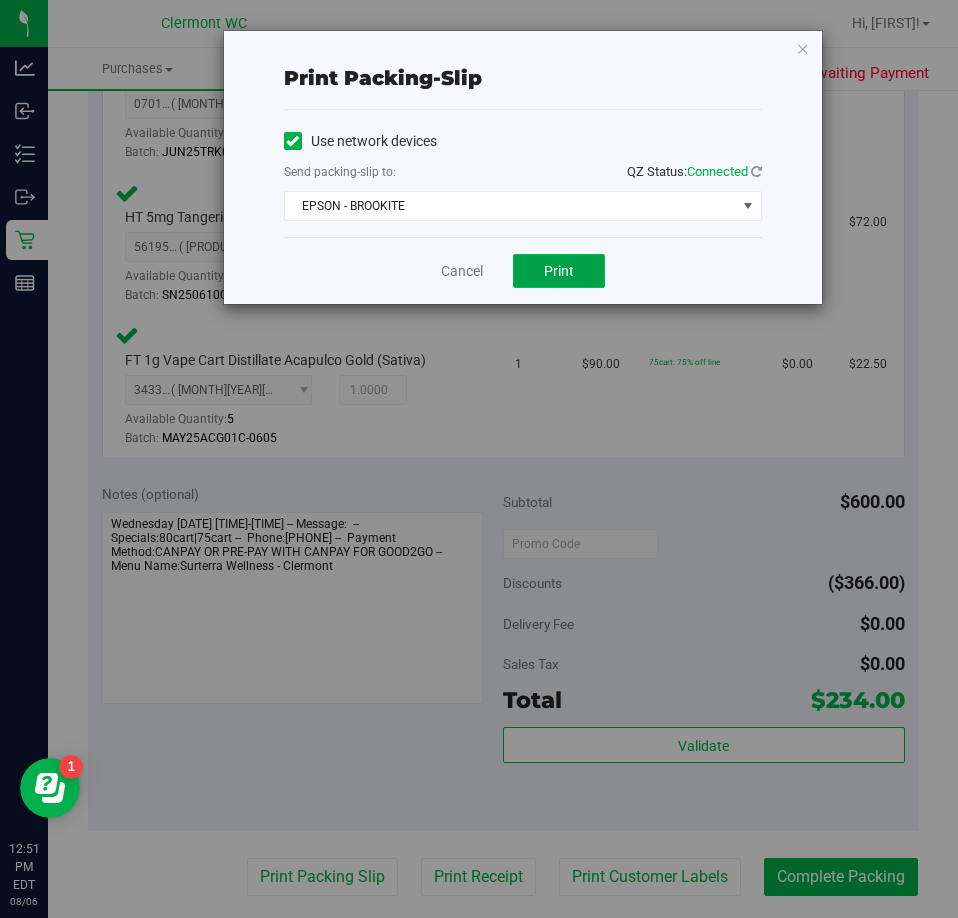 click on "Print" at bounding box center [559, 271] 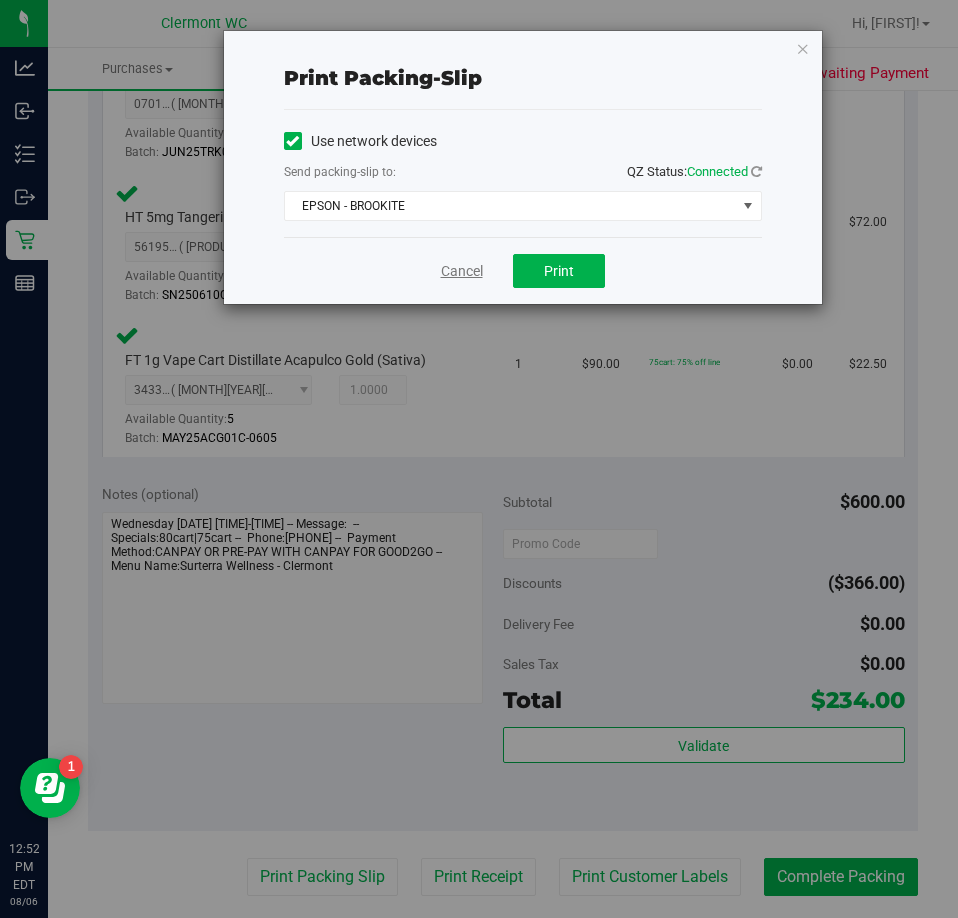click on "Cancel" at bounding box center [462, 271] 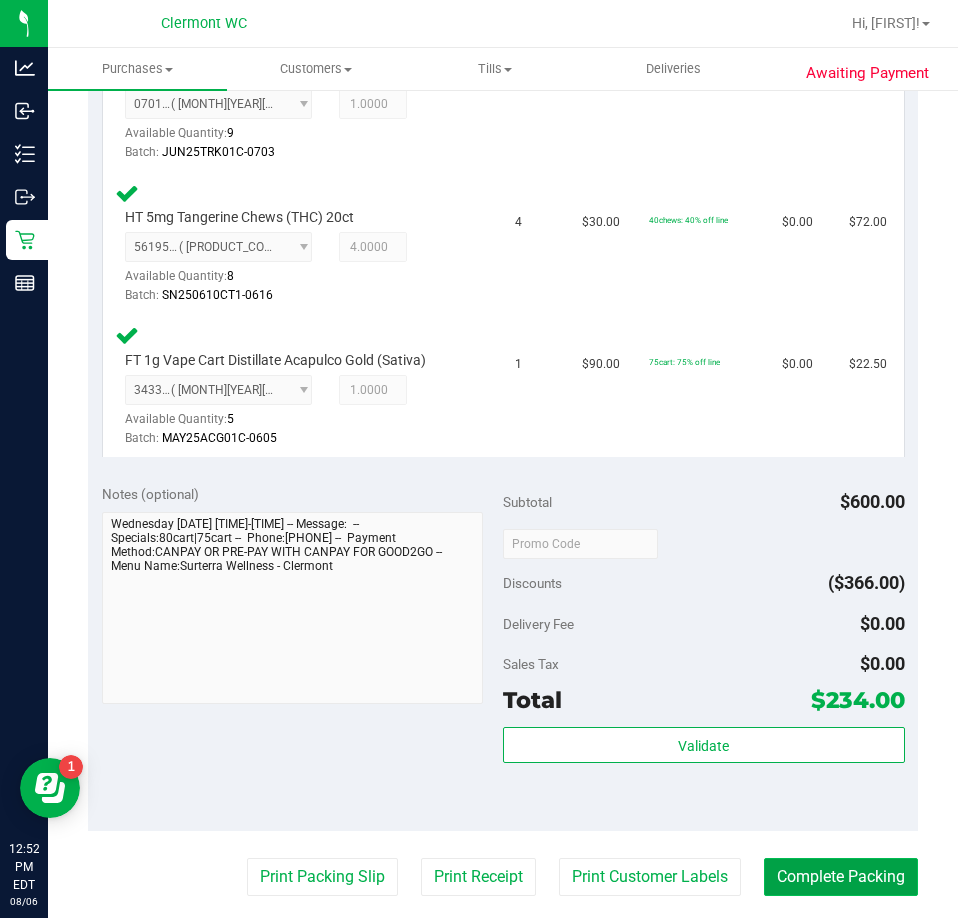 click on "Complete Packing" at bounding box center (841, 877) 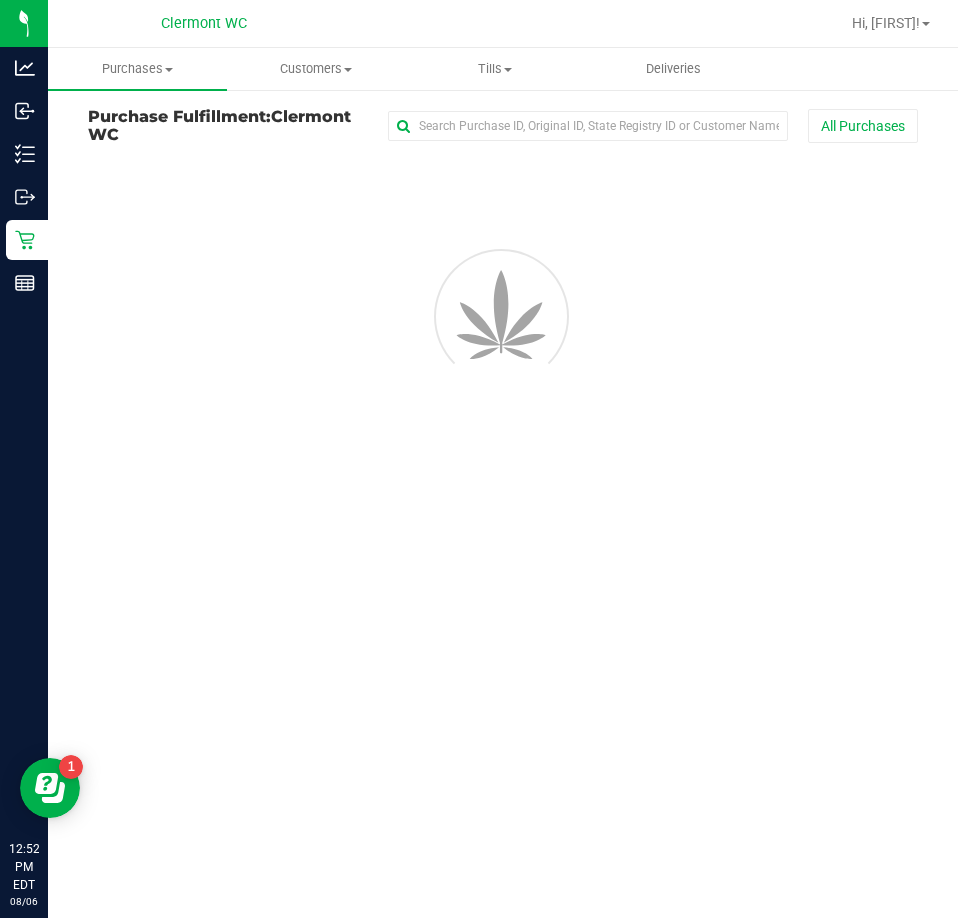 scroll, scrollTop: 0, scrollLeft: 0, axis: both 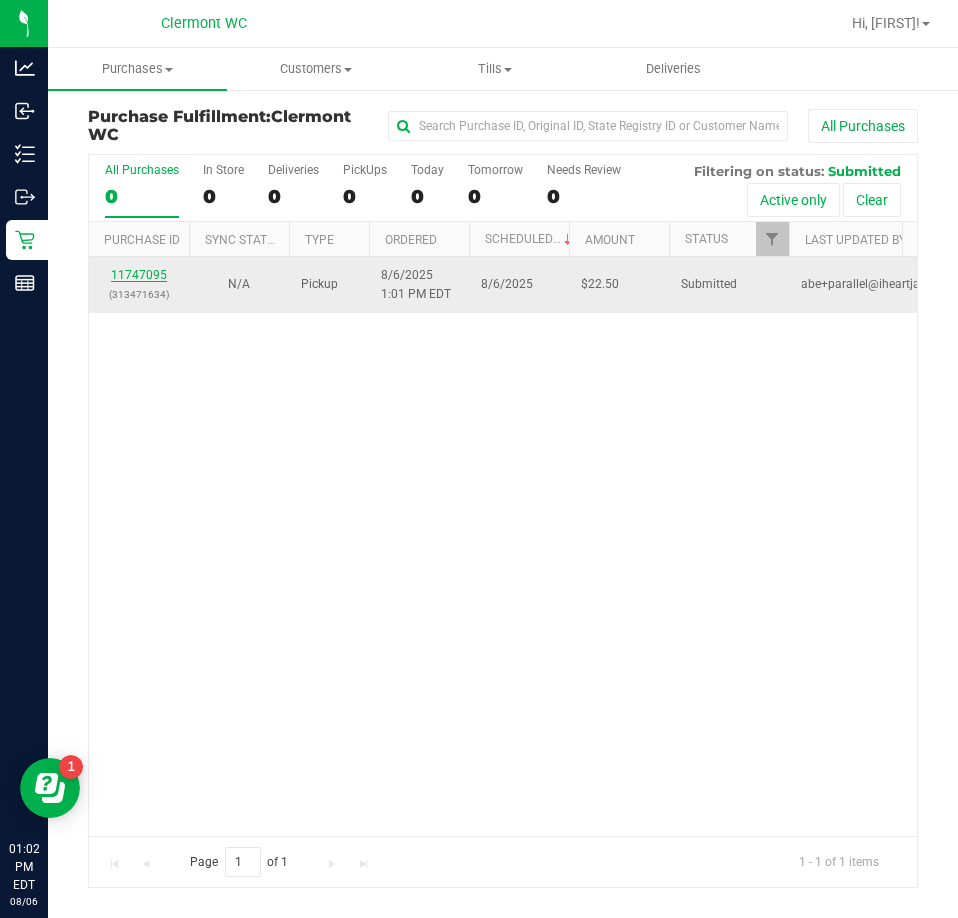 click on "11747095" at bounding box center [139, 275] 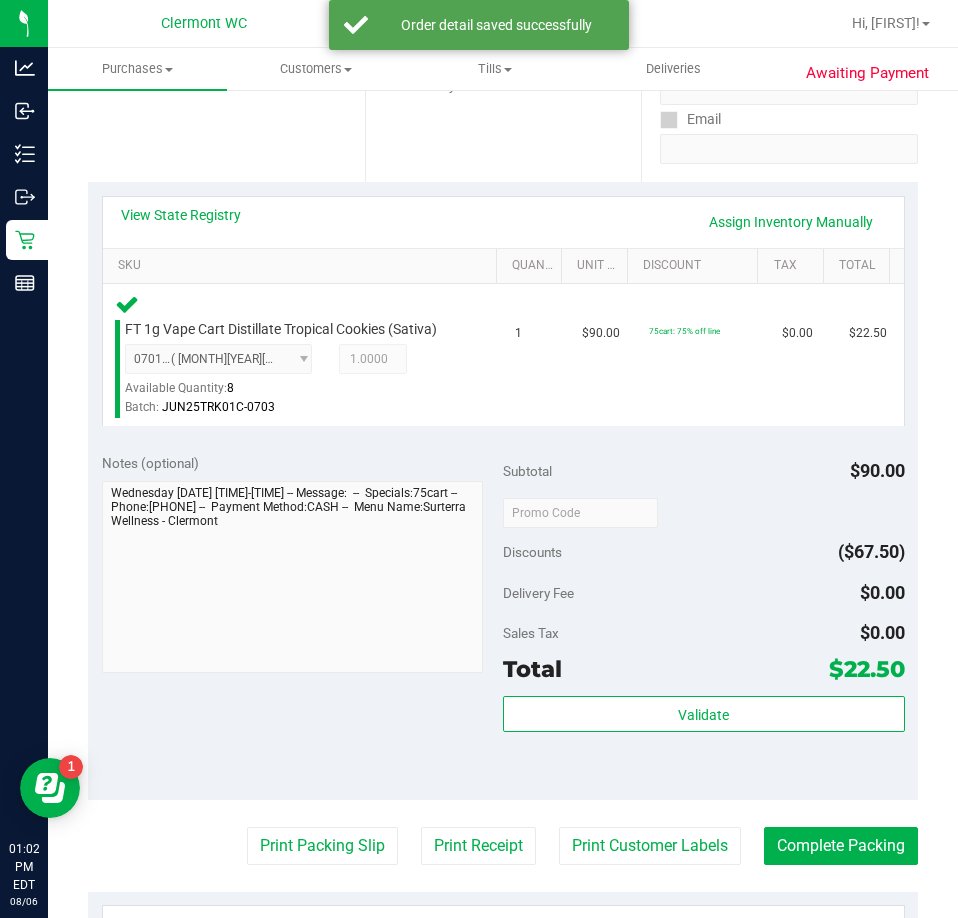 scroll, scrollTop: 363, scrollLeft: 0, axis: vertical 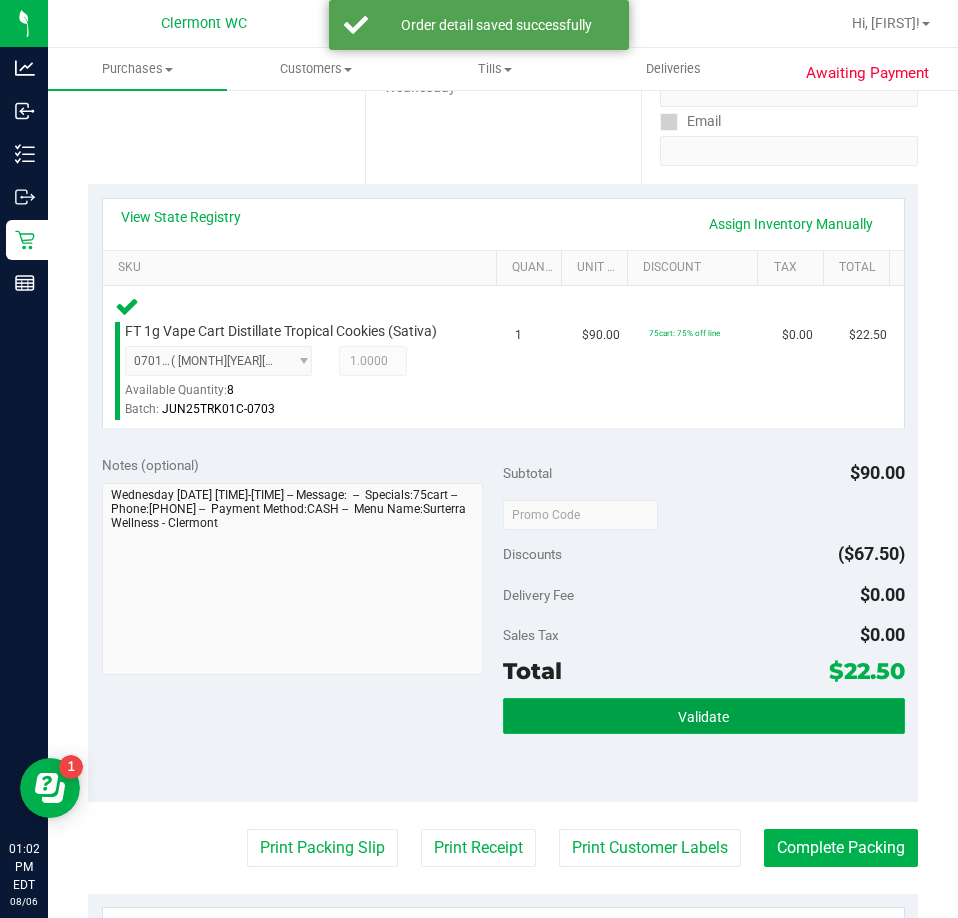 click on "Validate" at bounding box center (704, 716) 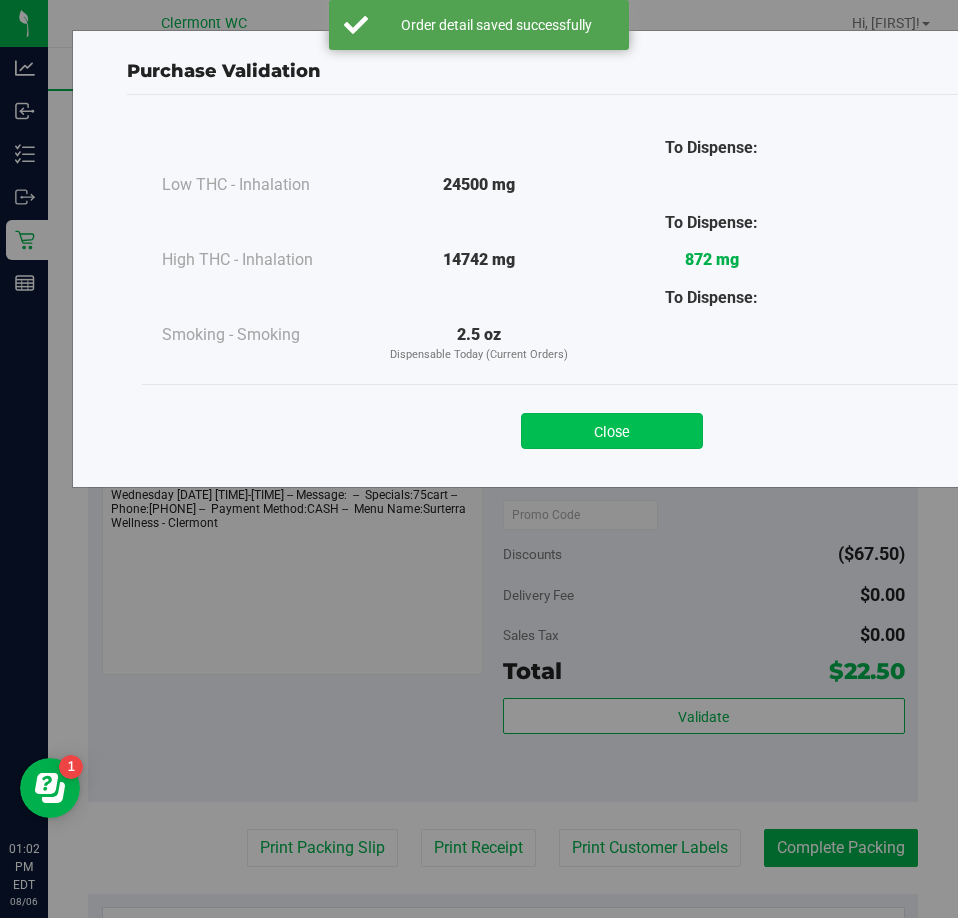 click on "Close" at bounding box center (612, 431) 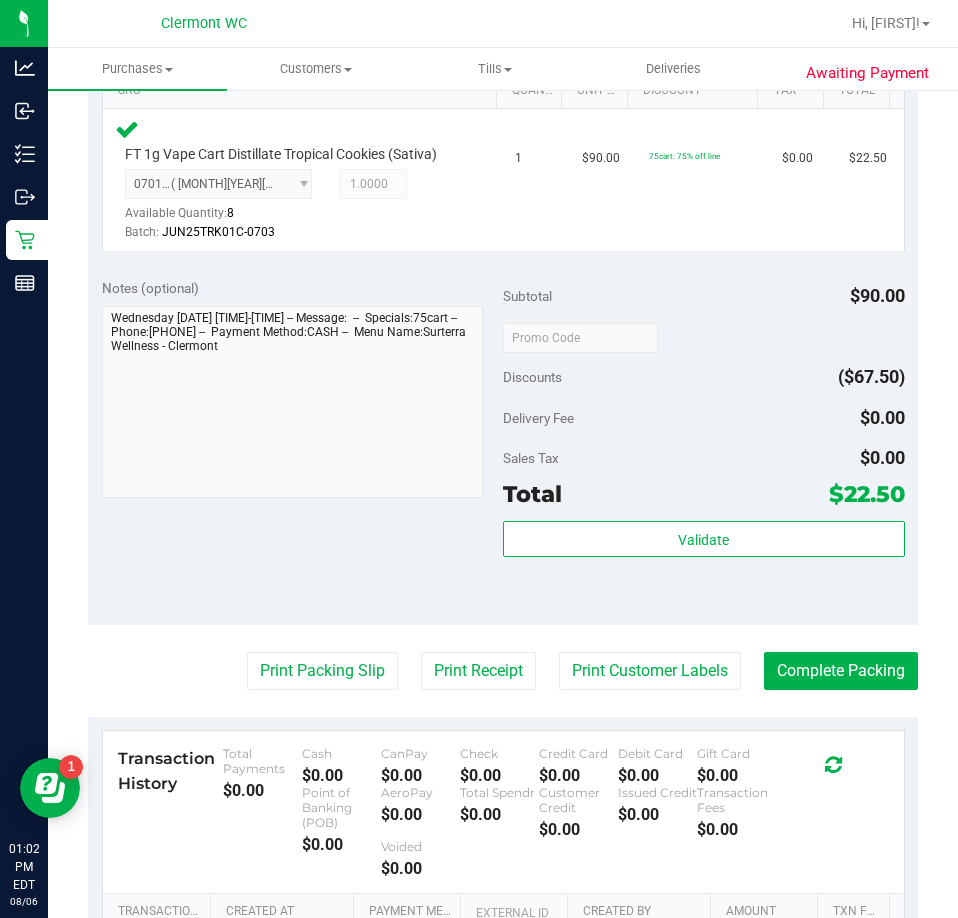 scroll, scrollTop: 637, scrollLeft: 0, axis: vertical 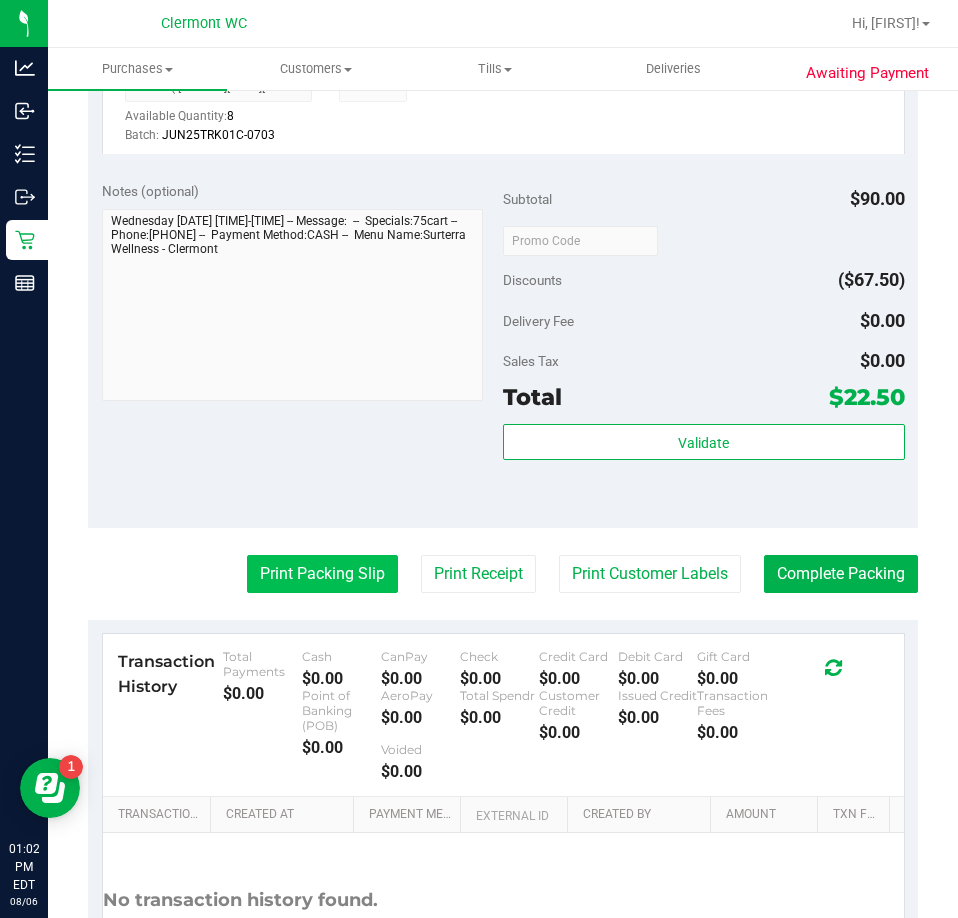 click on "Print Packing Slip" at bounding box center (322, 574) 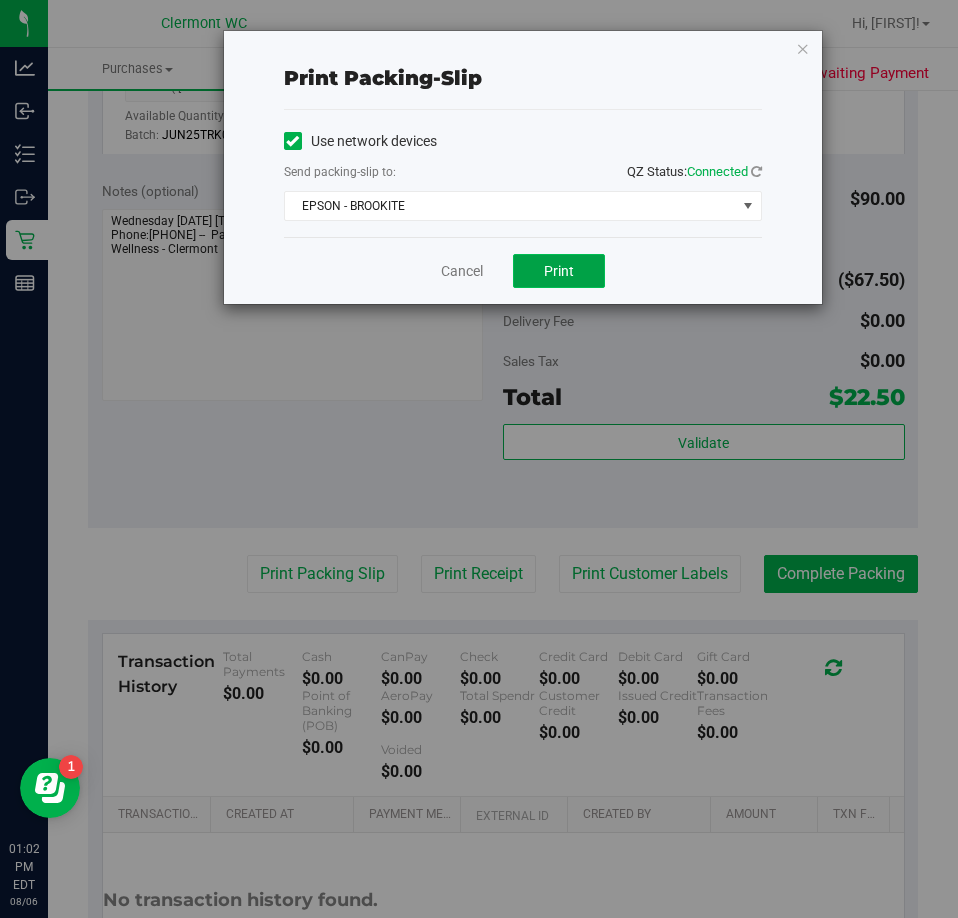 click on "Print" at bounding box center [559, 271] 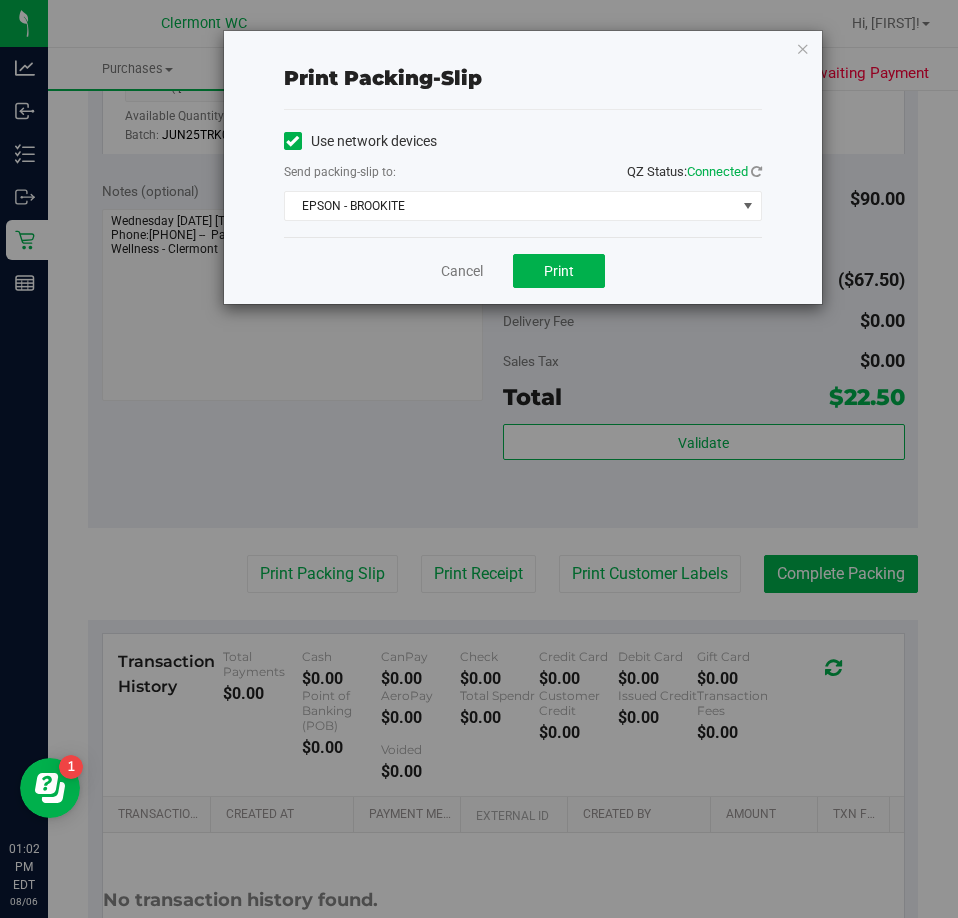 click on "Print packing-slip
Use network devices
Send packing-slip to:
QZ Status:   Connected
EPSON - BROOKITE Choose printer EPSON - BROOKITE EPSON - BROOKLINE EPSON - BROTHER-BEAR EPSON - BRUCE-BANNER EPSON - BRUCE-WILLIS EPSON - BRUCITE EPSON-G2G
Cancel
Print" at bounding box center [486, 459] 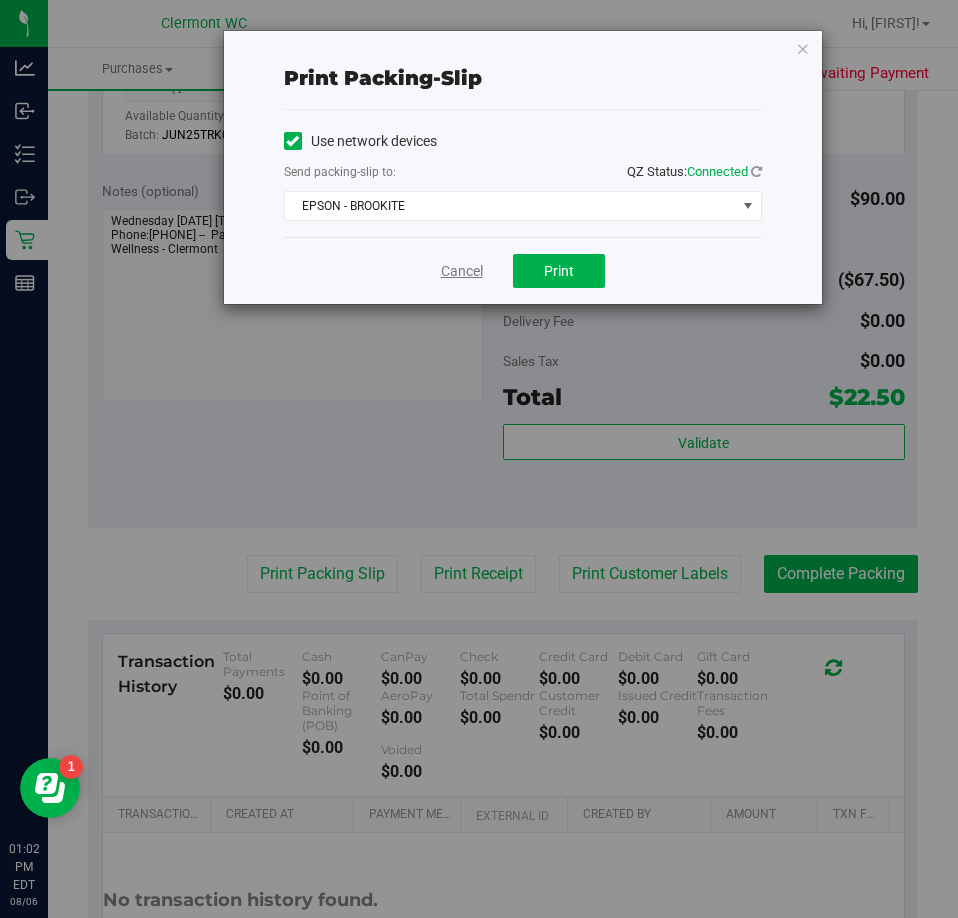 click on "Cancel" at bounding box center [462, 271] 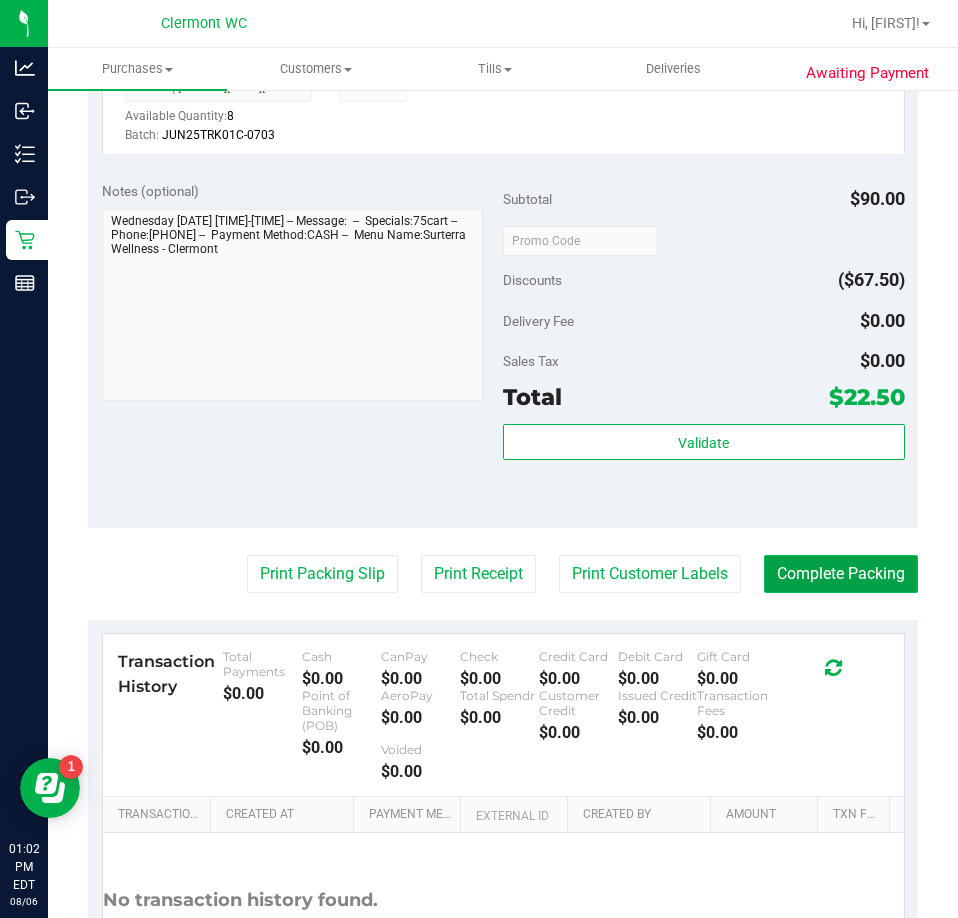 click on "Complete Packing" at bounding box center [841, 574] 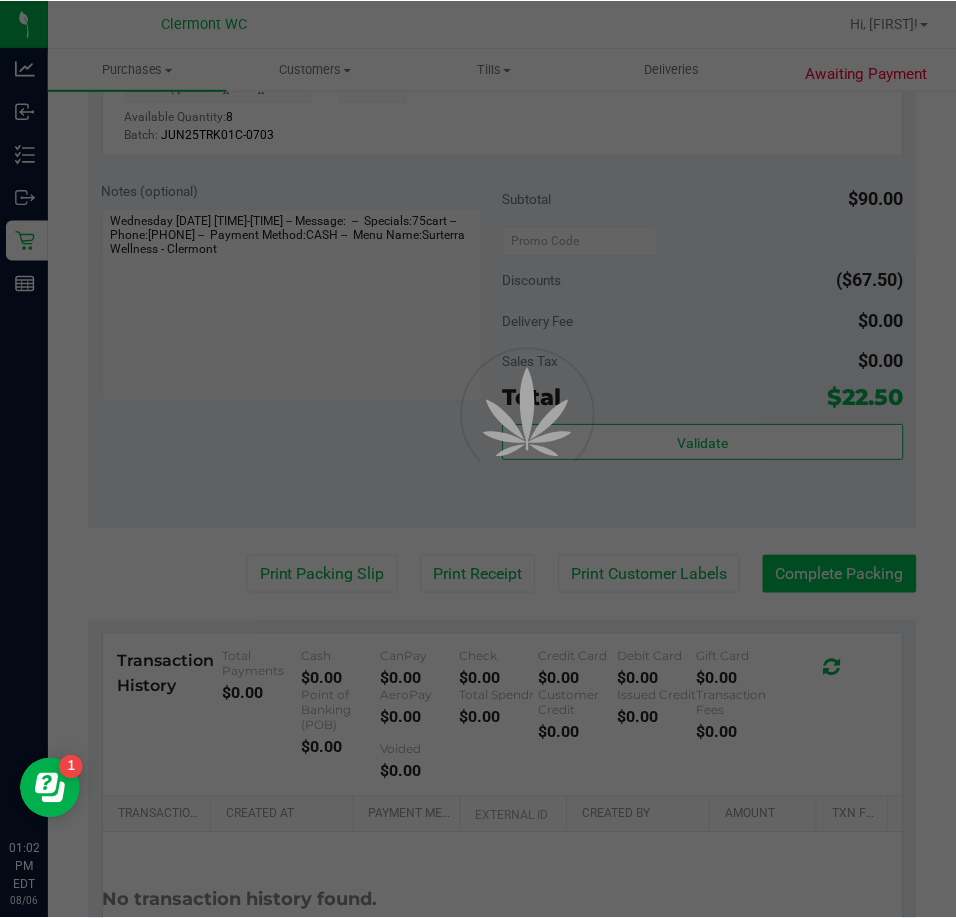 scroll, scrollTop: 0, scrollLeft: 0, axis: both 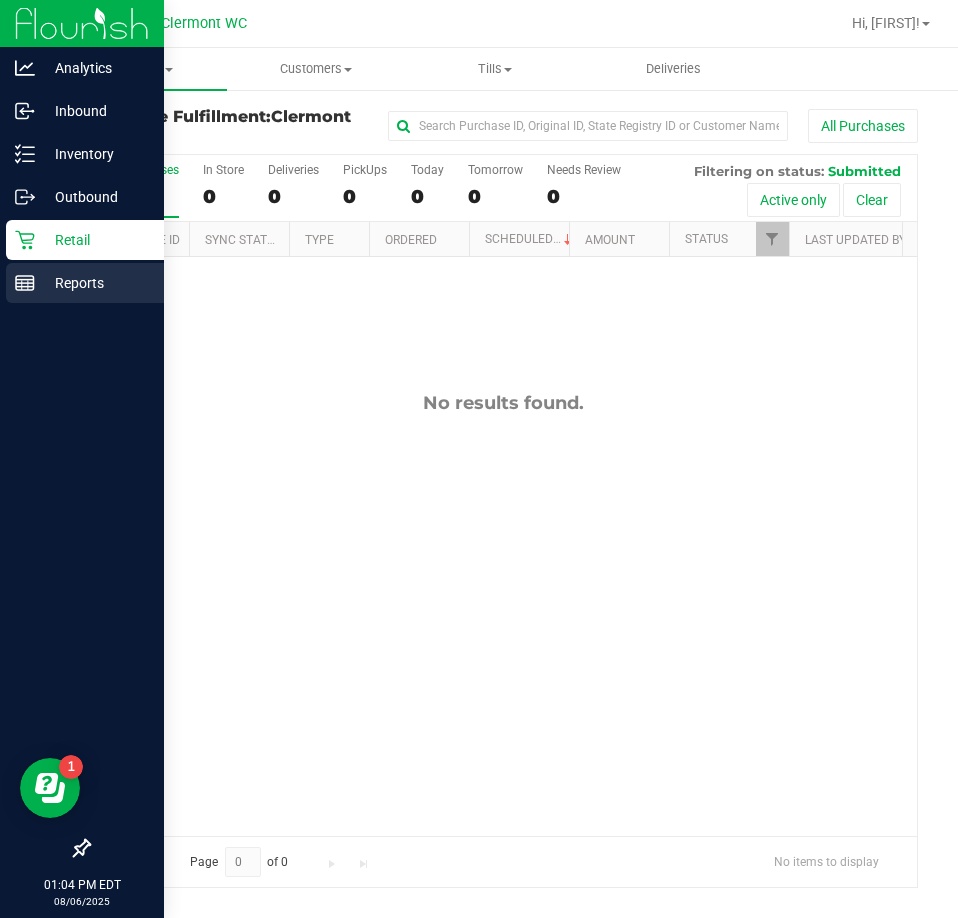 click 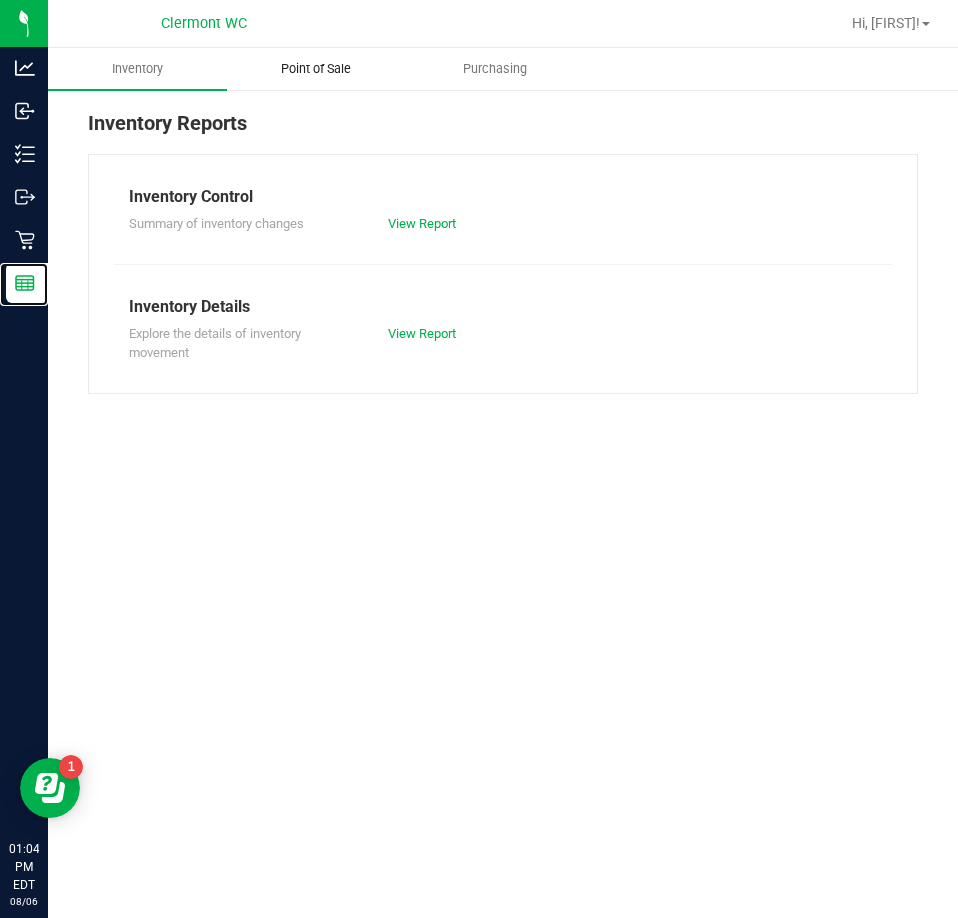 click on "Point of Sale" at bounding box center [316, 69] 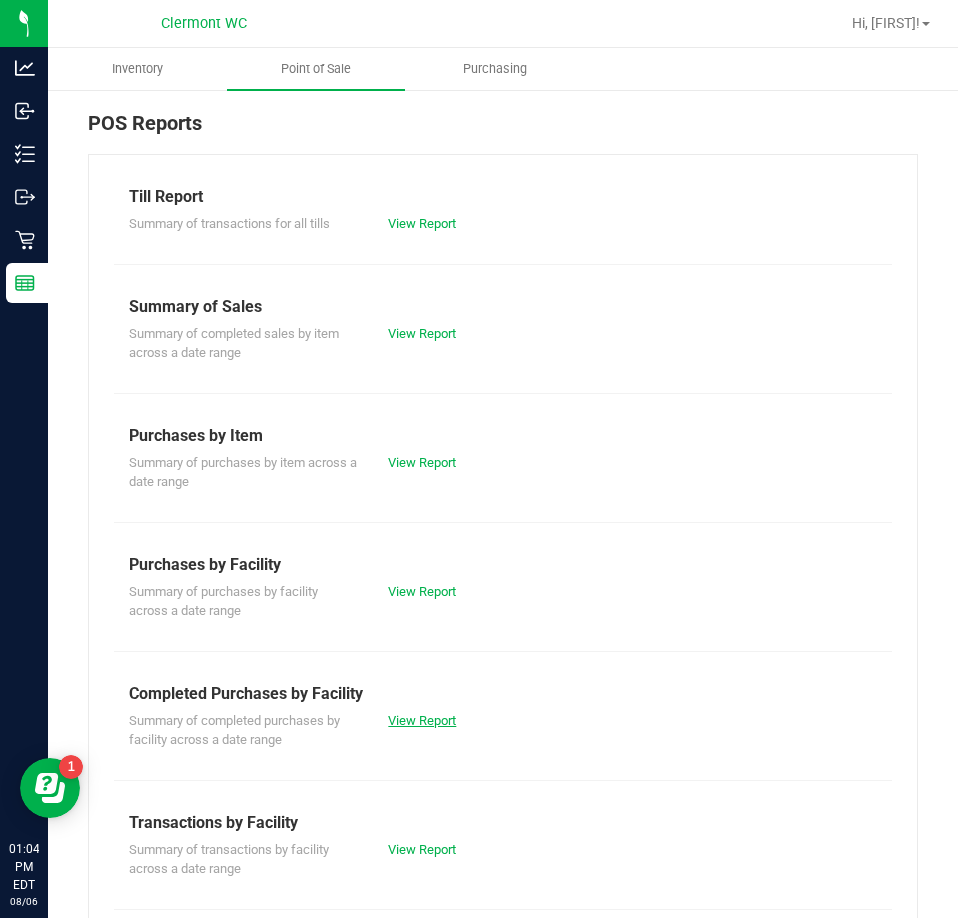 click on "View Report" at bounding box center (422, 720) 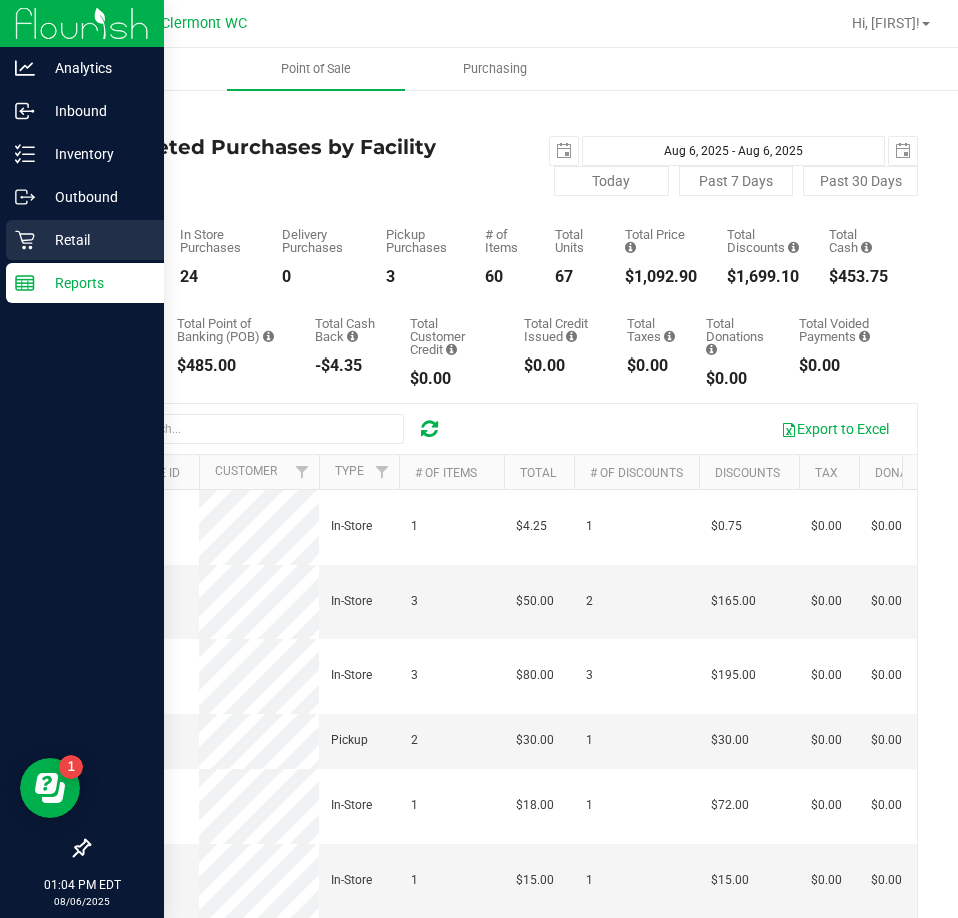 click on "Retail" at bounding box center (95, 240) 